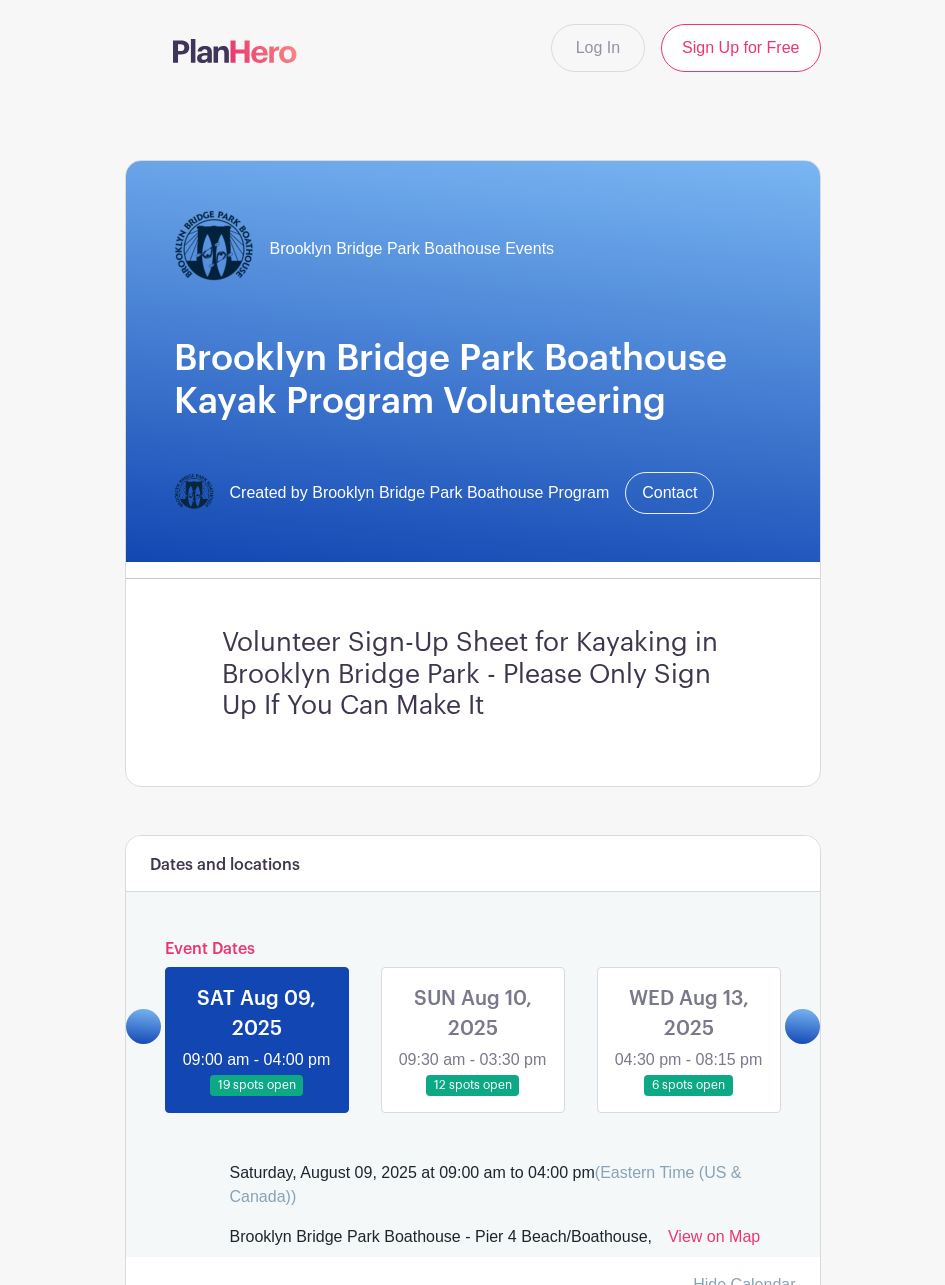 scroll, scrollTop: 0, scrollLeft: 0, axis: both 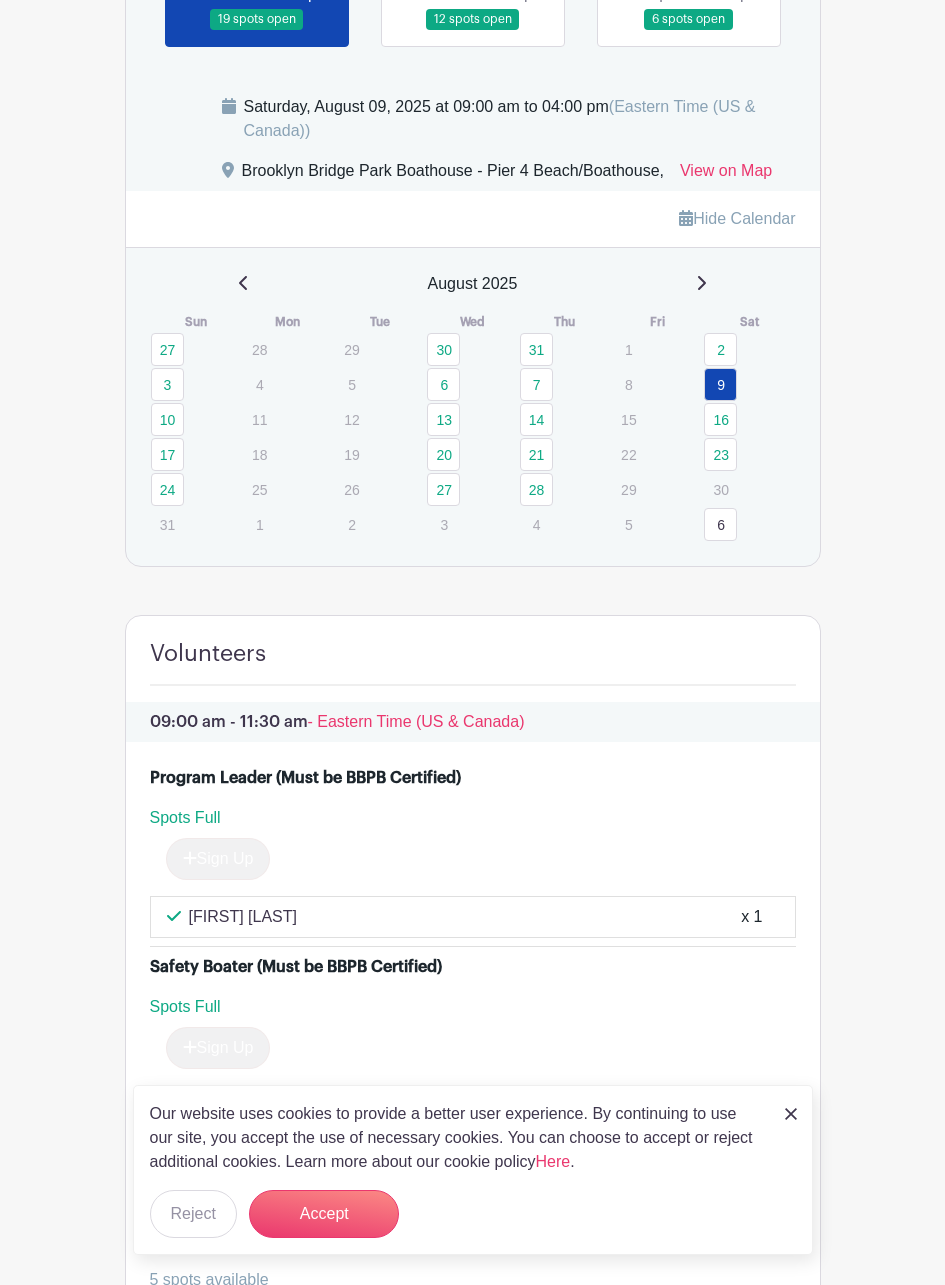 click at bounding box center (791, 1114) 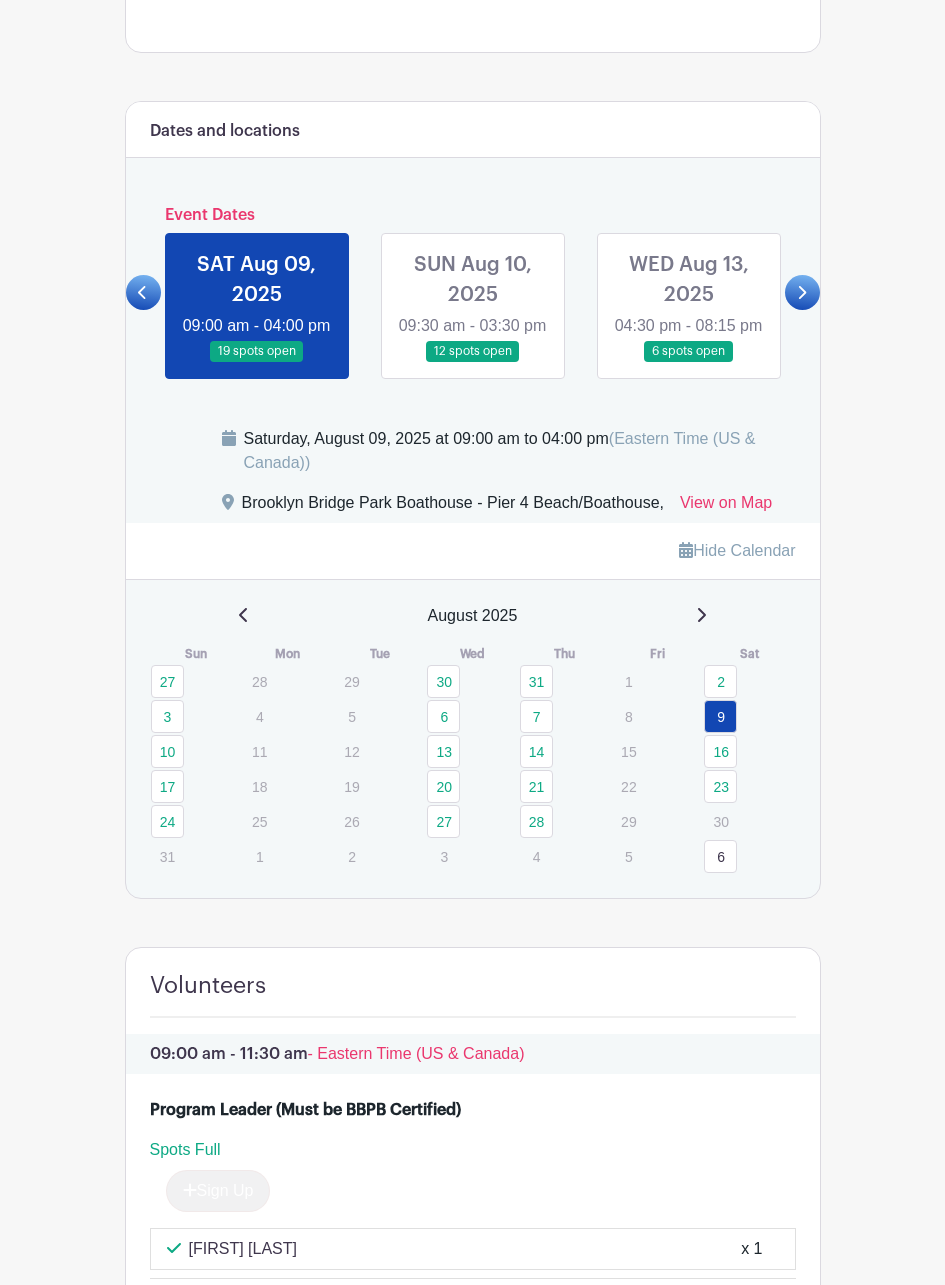 scroll, scrollTop: 734, scrollLeft: 0, axis: vertical 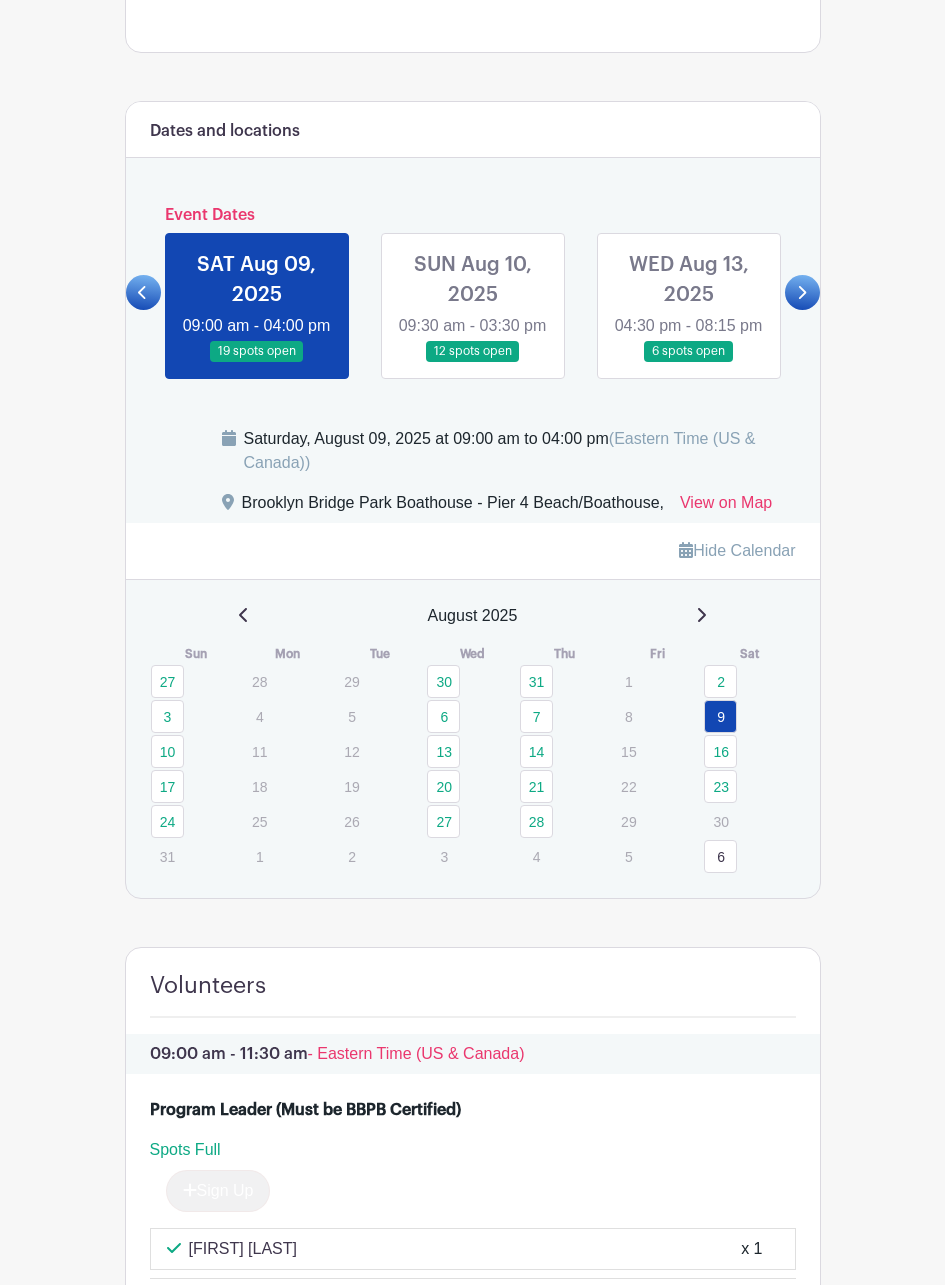 click on "10" at bounding box center [167, 751] 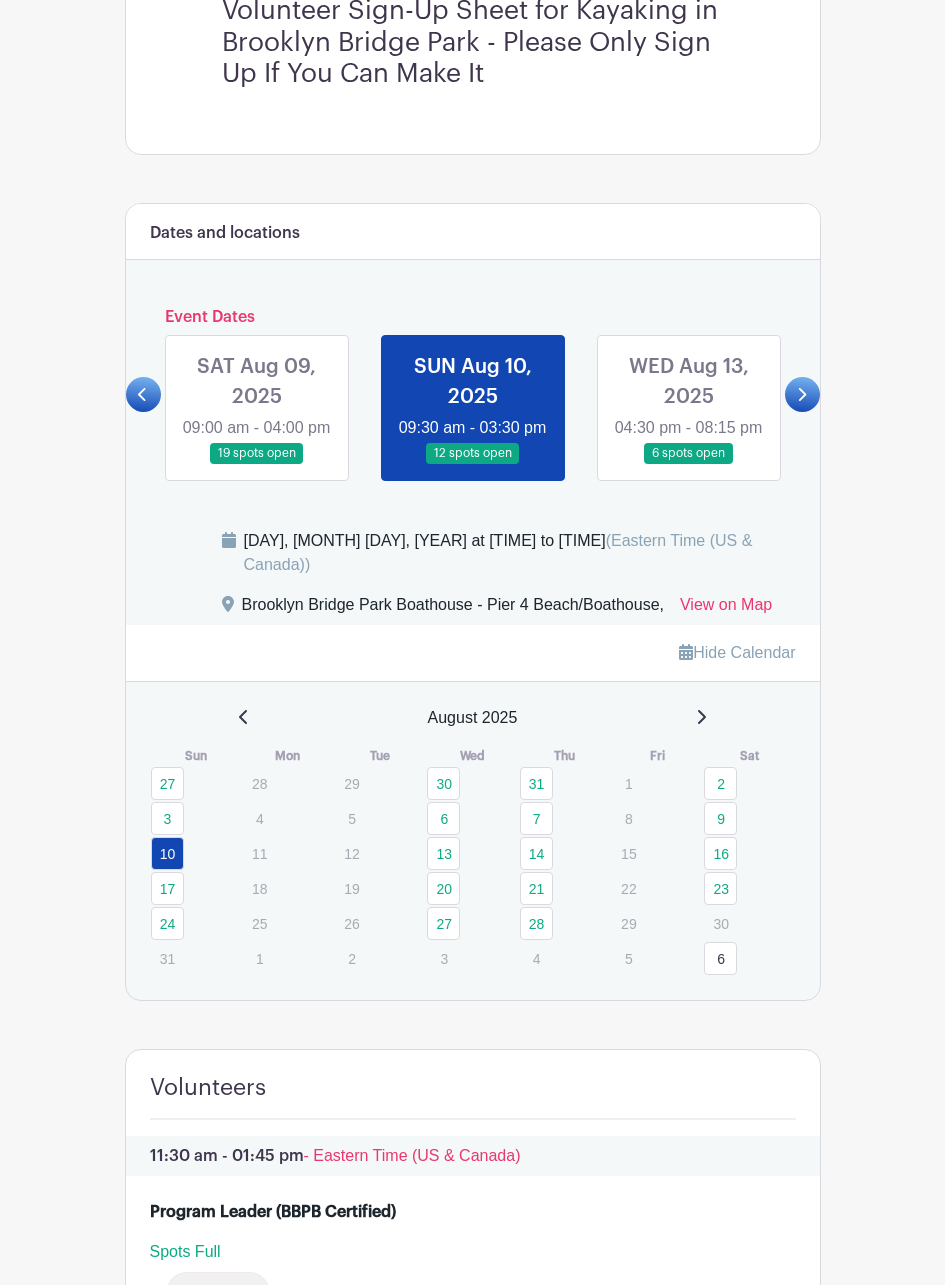 scroll, scrollTop: 631, scrollLeft: 0, axis: vertical 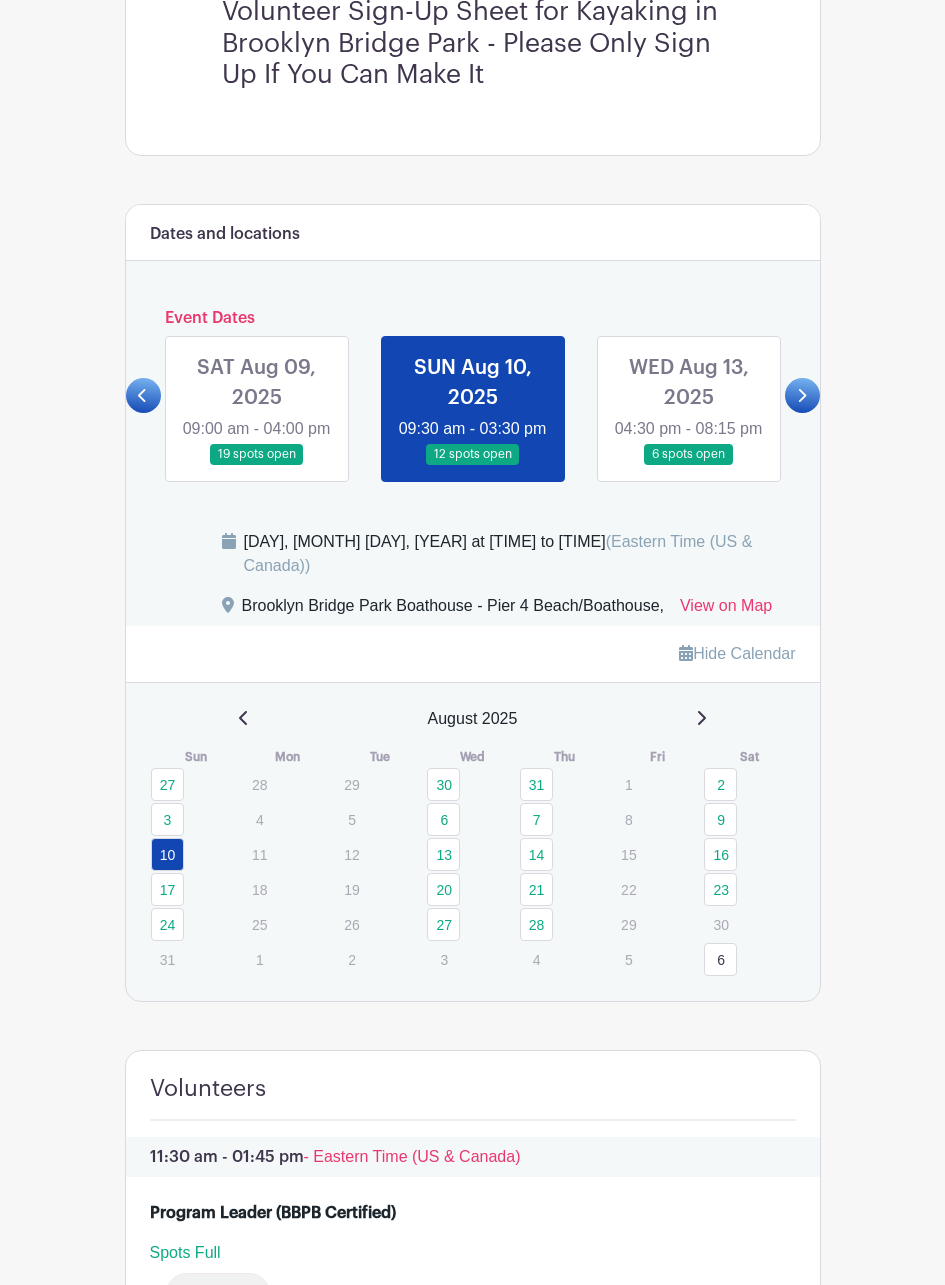 click on "14" at bounding box center [536, 854] 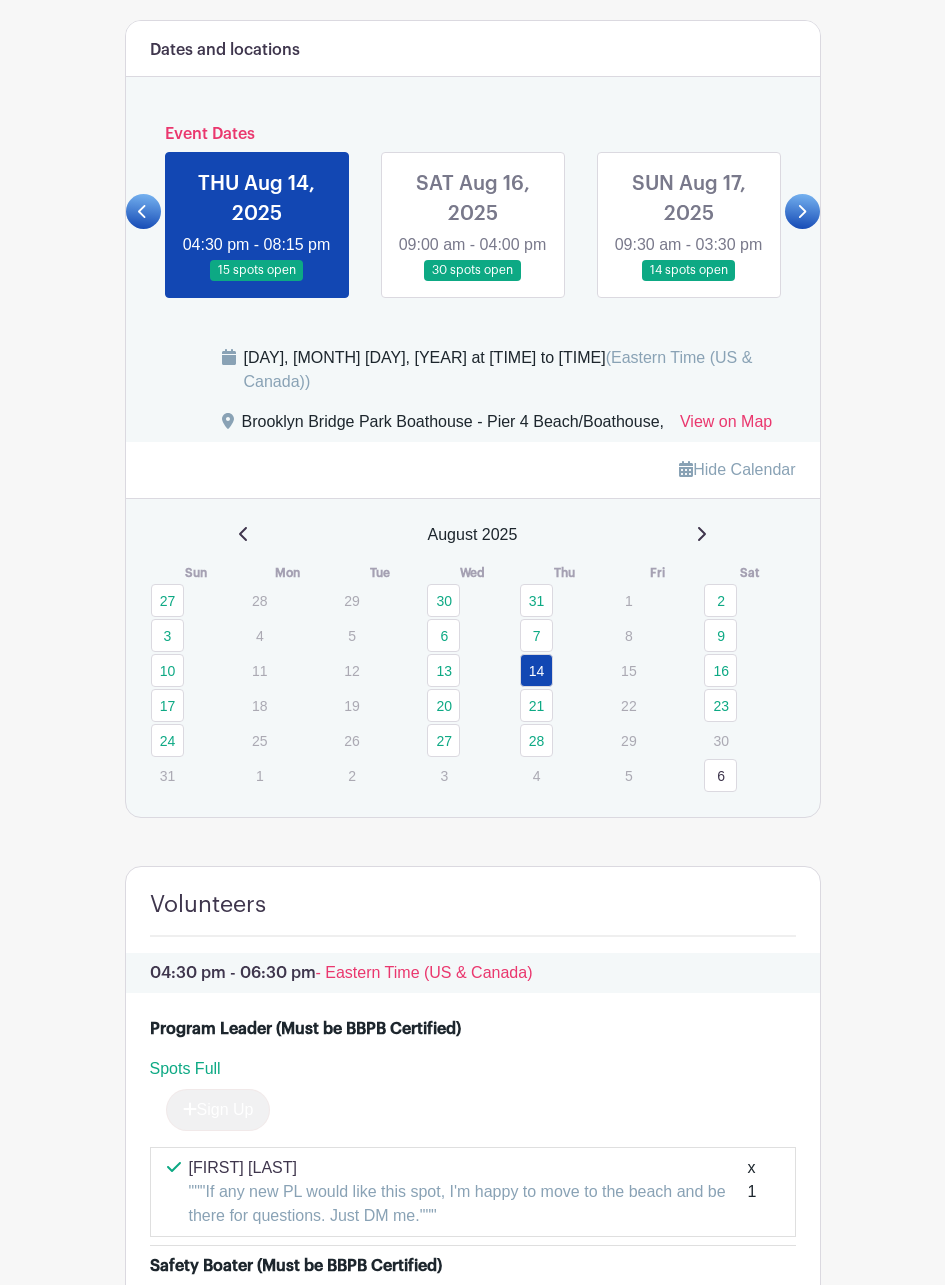 scroll, scrollTop: 806, scrollLeft: 0, axis: vertical 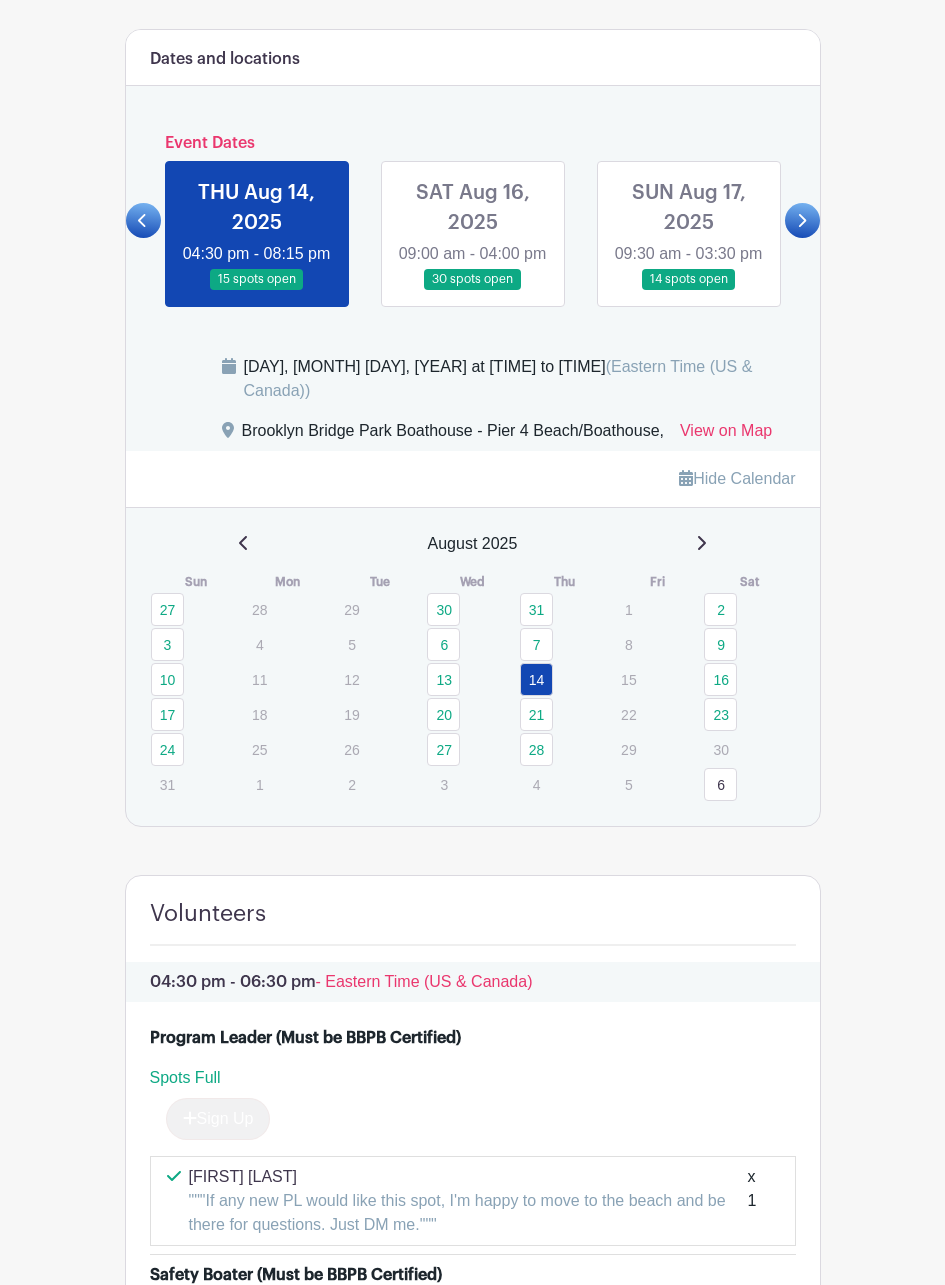 click on "28" at bounding box center [536, 749] 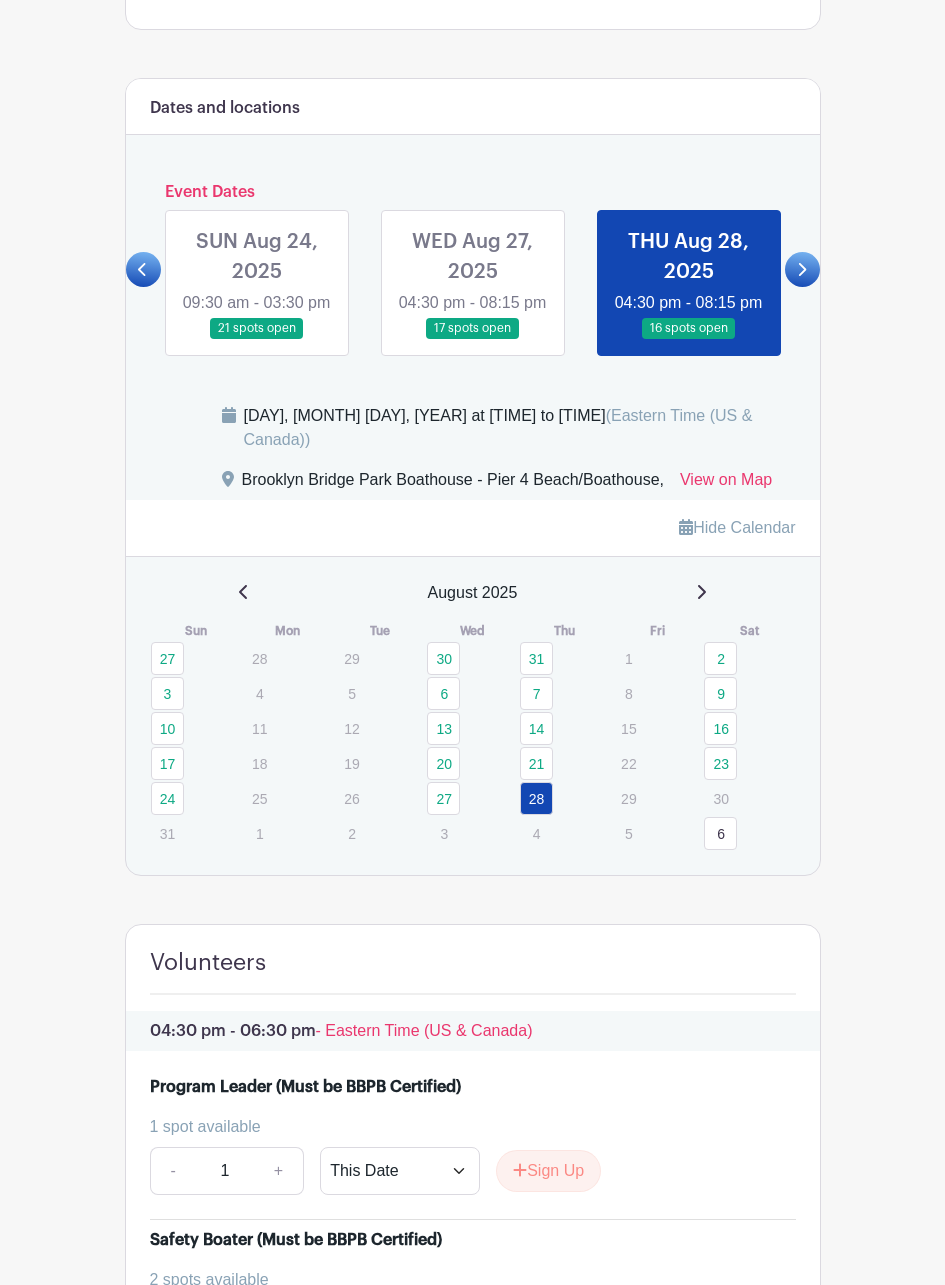 scroll, scrollTop: 754, scrollLeft: 0, axis: vertical 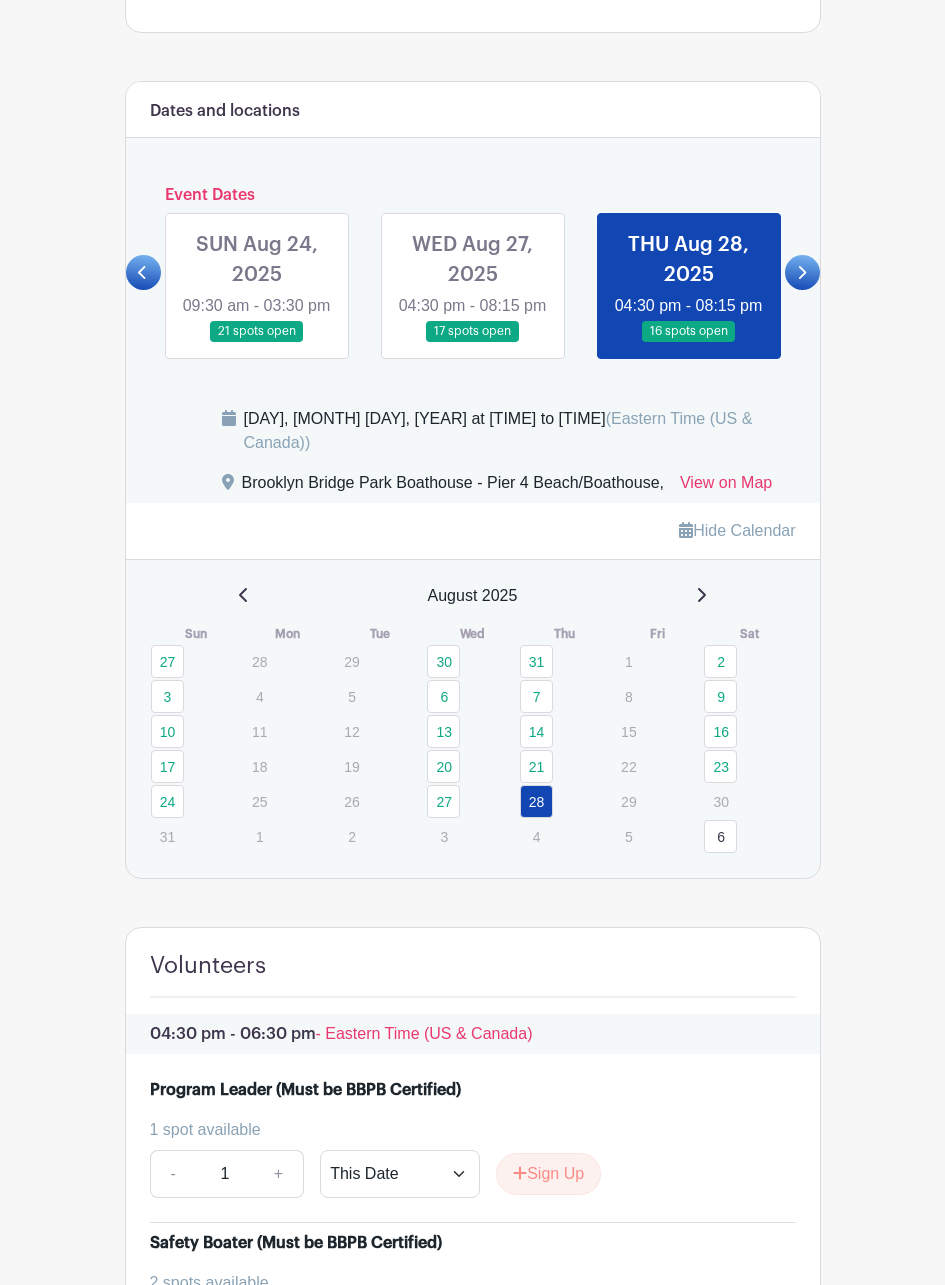click on "14" at bounding box center (536, 731) 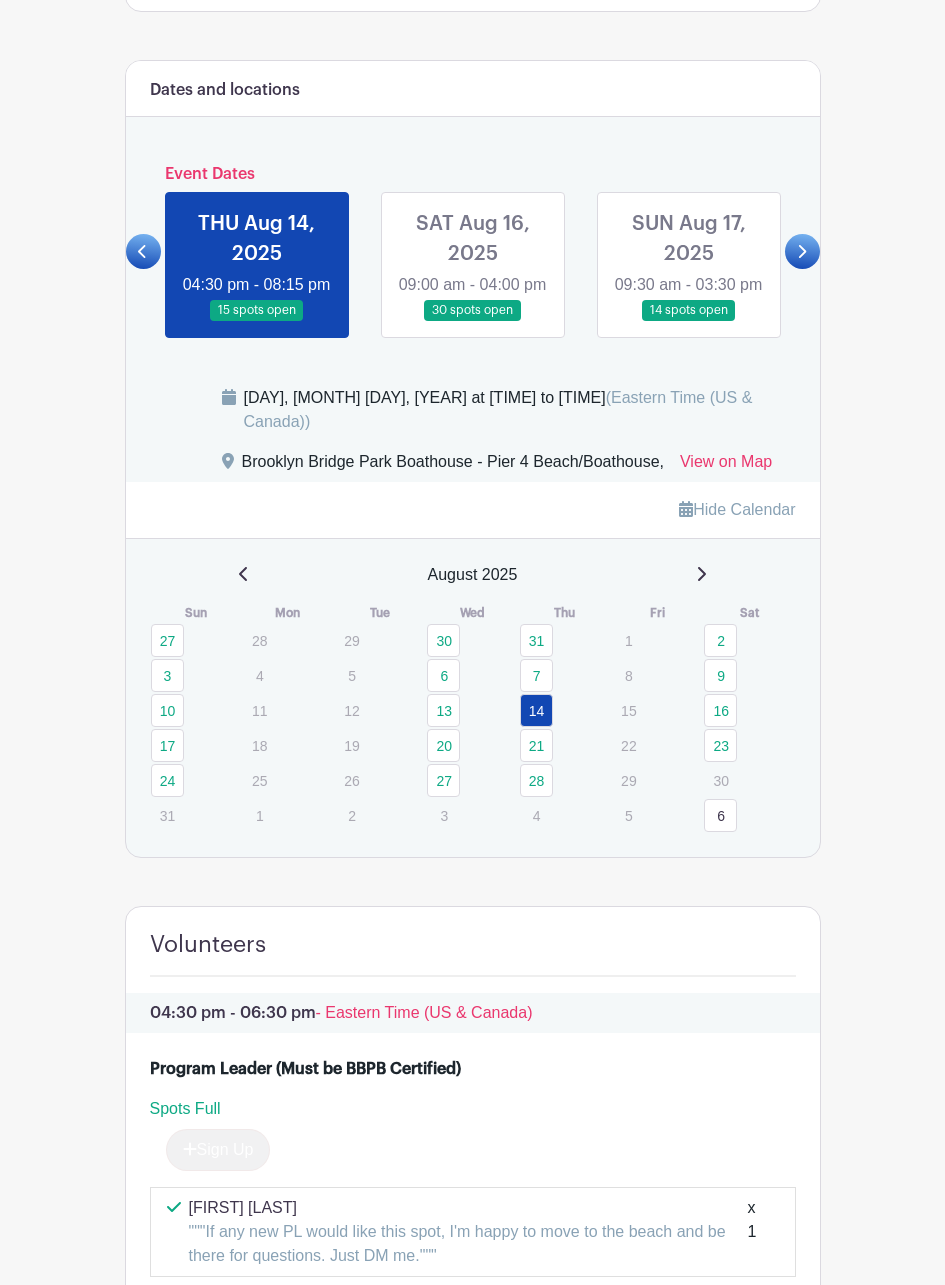 scroll, scrollTop: 772, scrollLeft: 0, axis: vertical 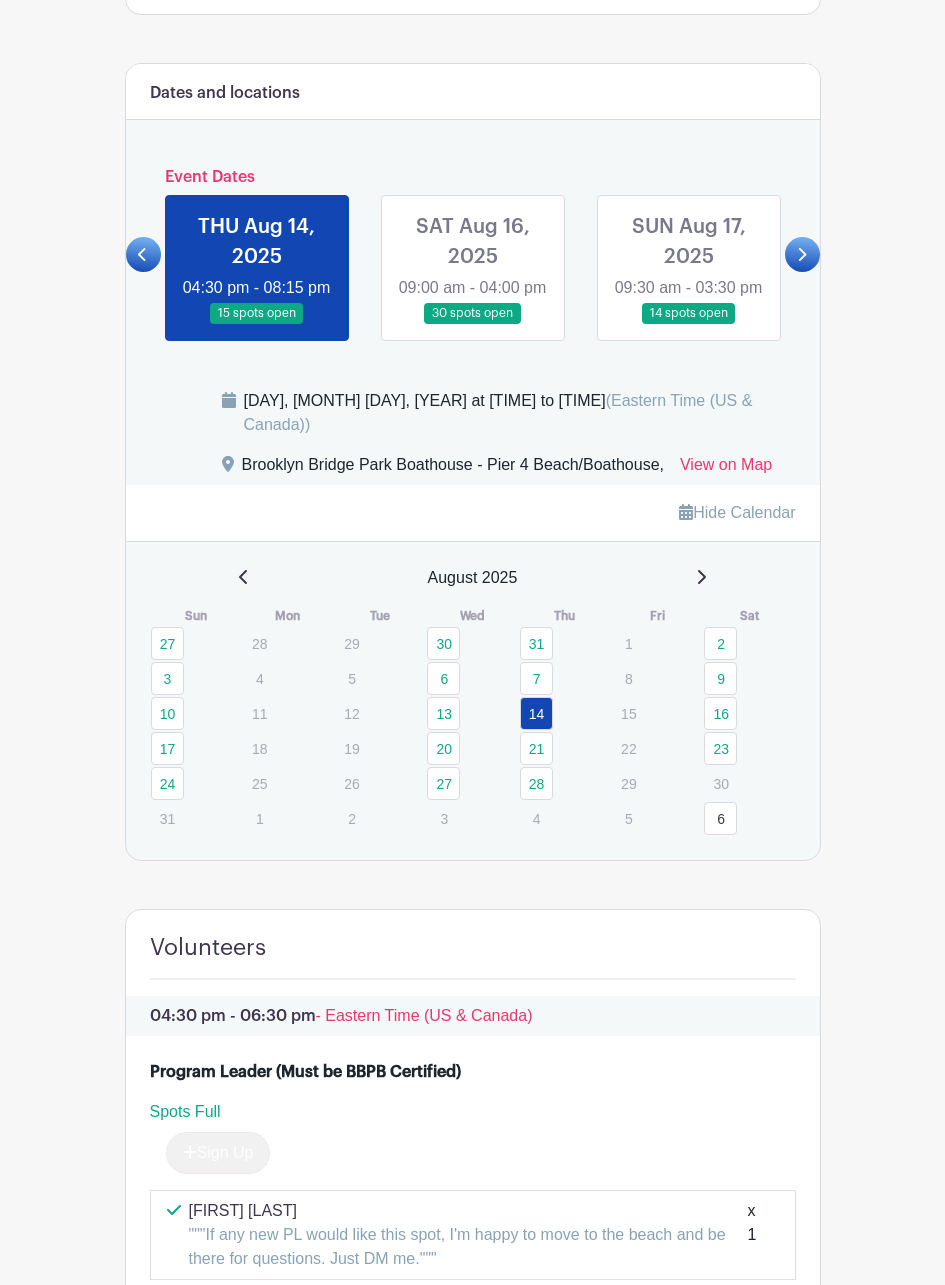click on "16" at bounding box center (720, 713) 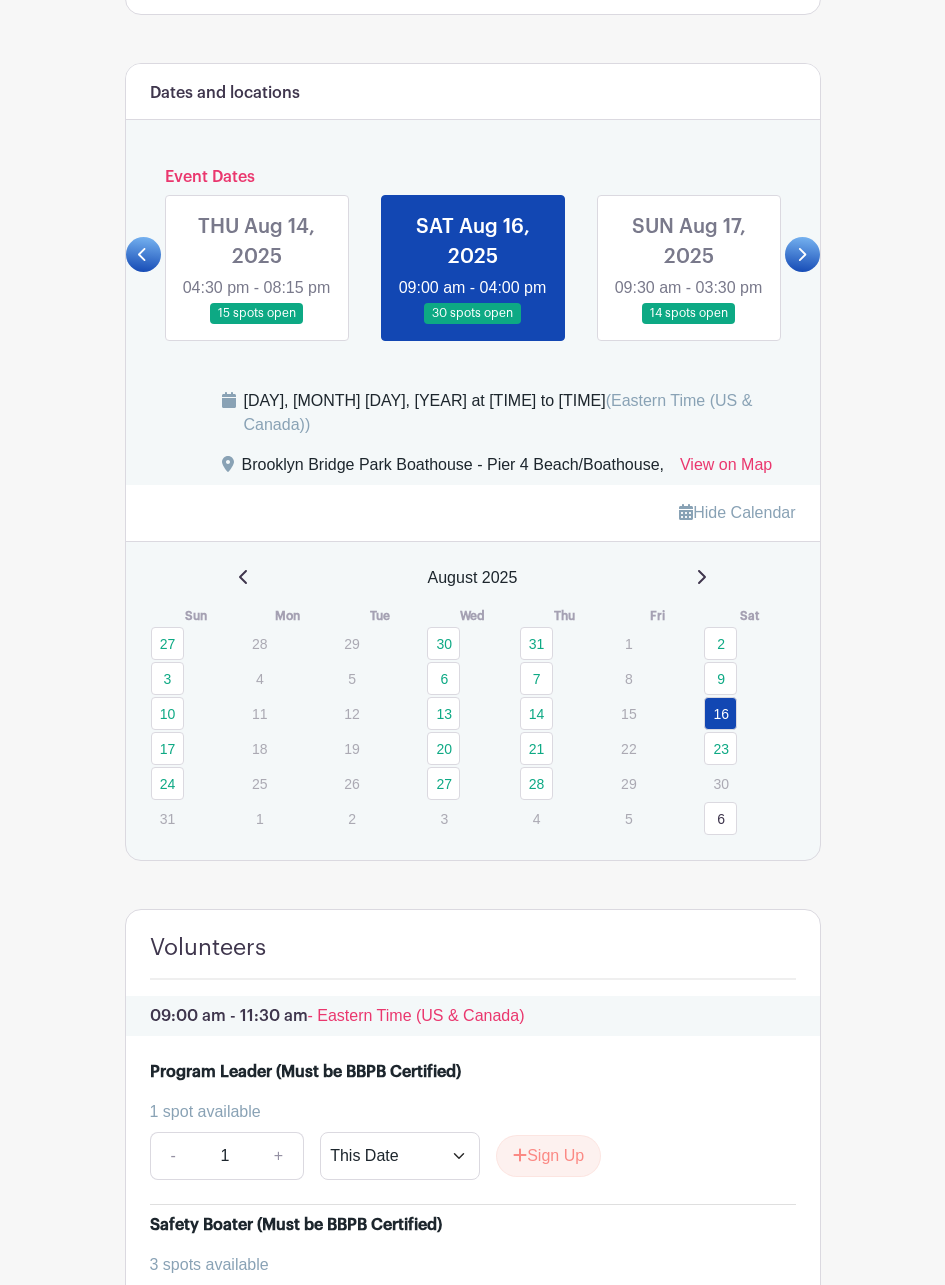 click on "13" at bounding box center (443, 713) 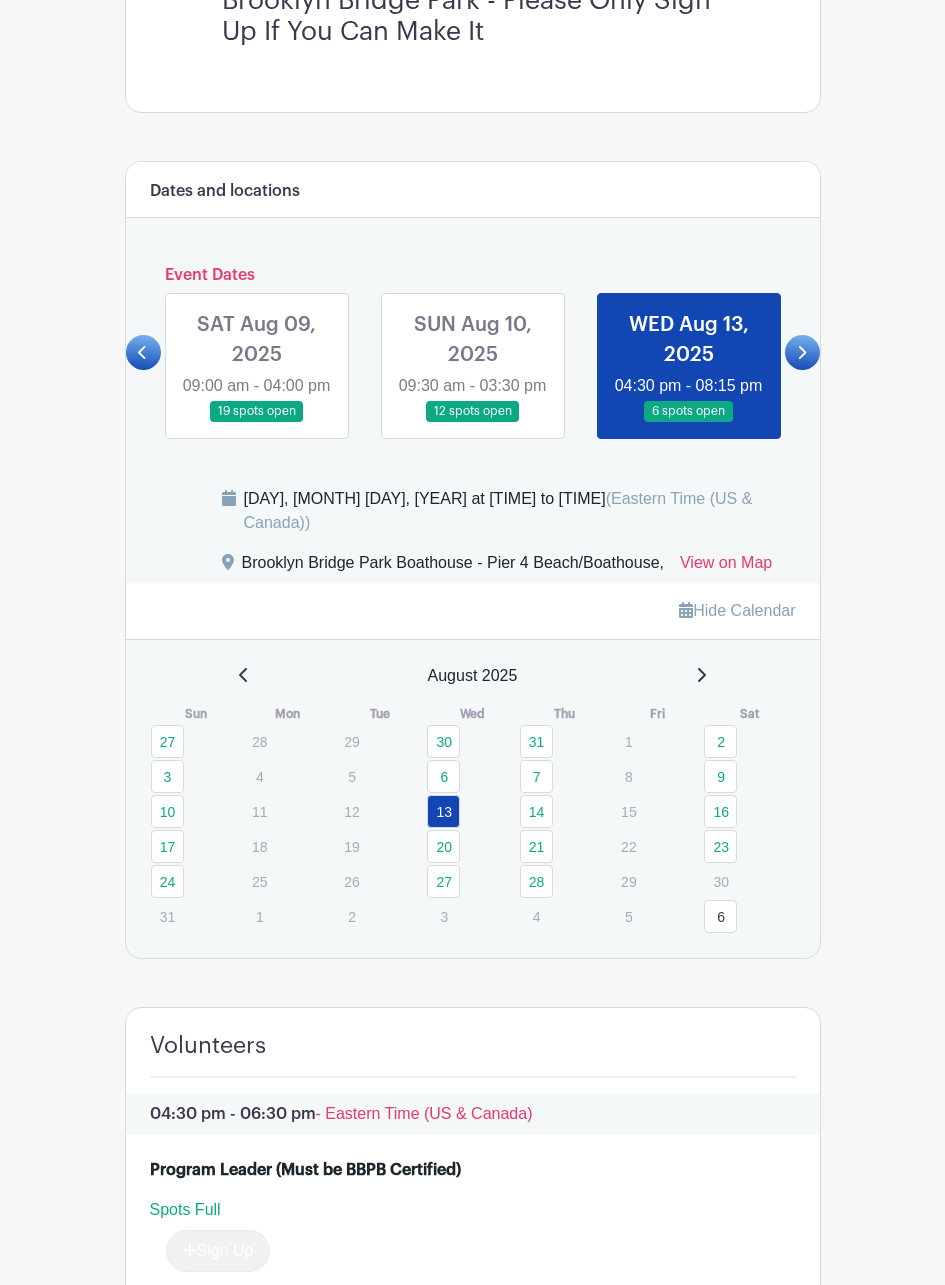 scroll, scrollTop: 674, scrollLeft: 0, axis: vertical 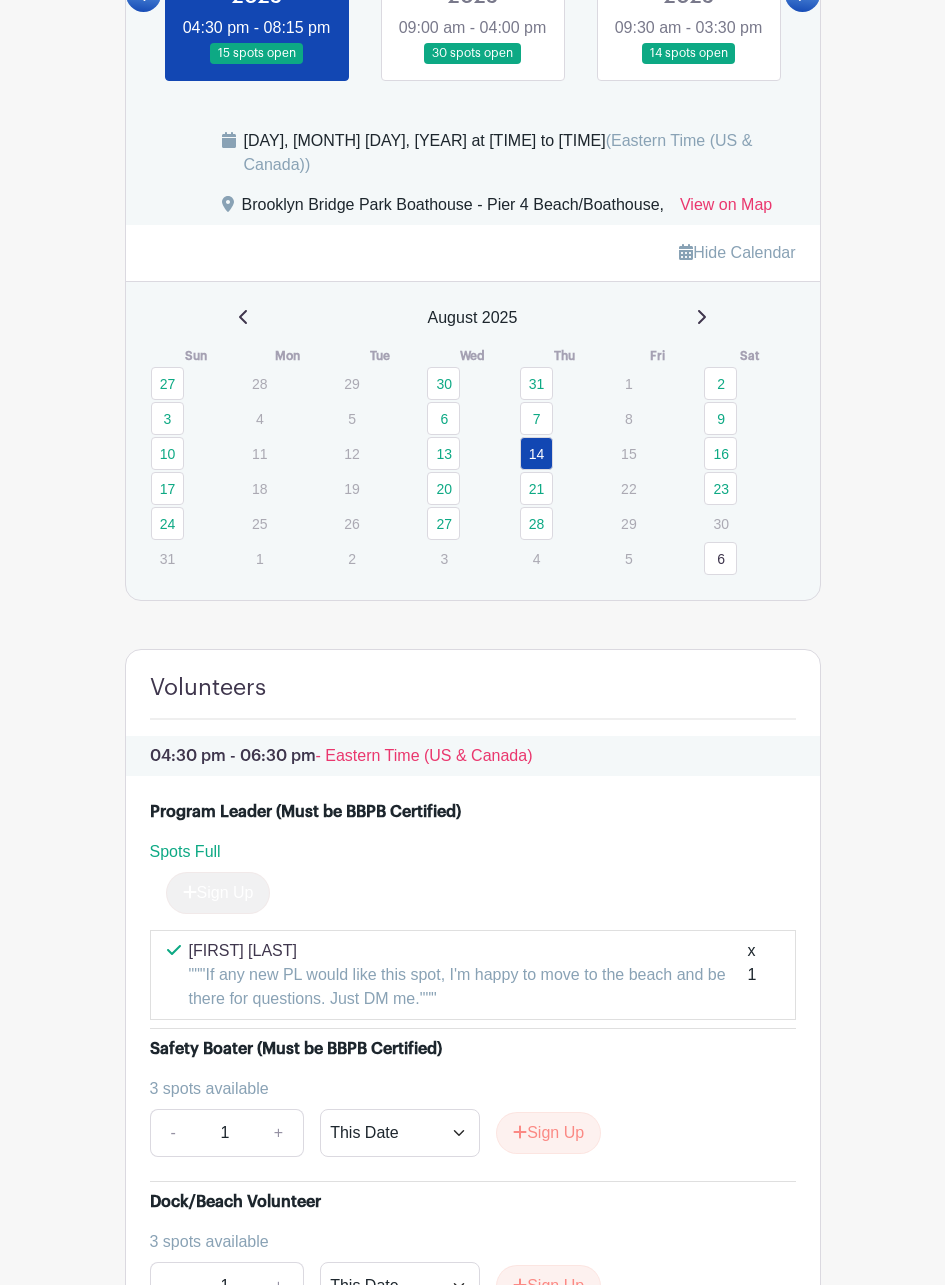 click on "27" at bounding box center [443, 523] 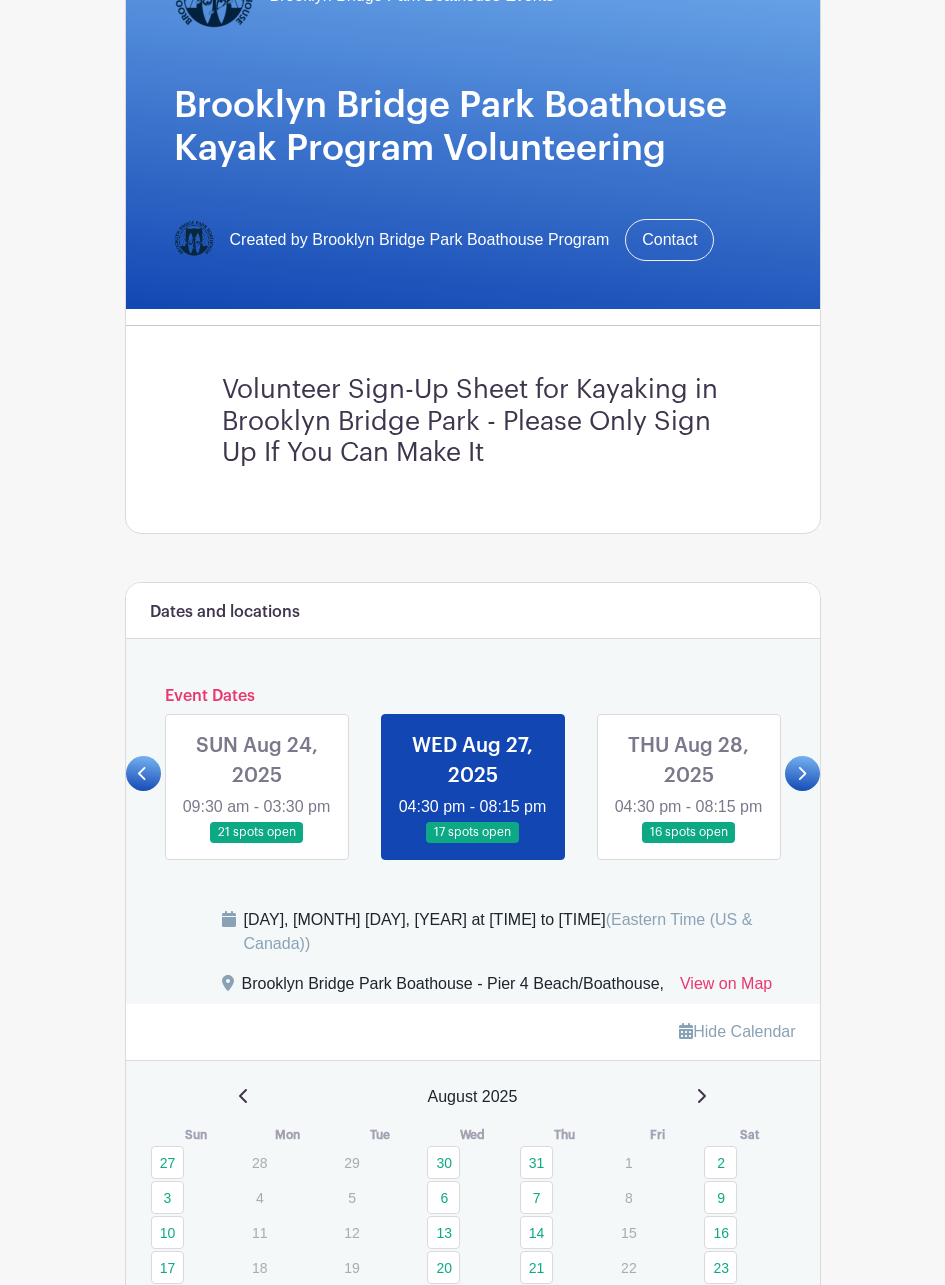 scroll, scrollTop: 242, scrollLeft: 0, axis: vertical 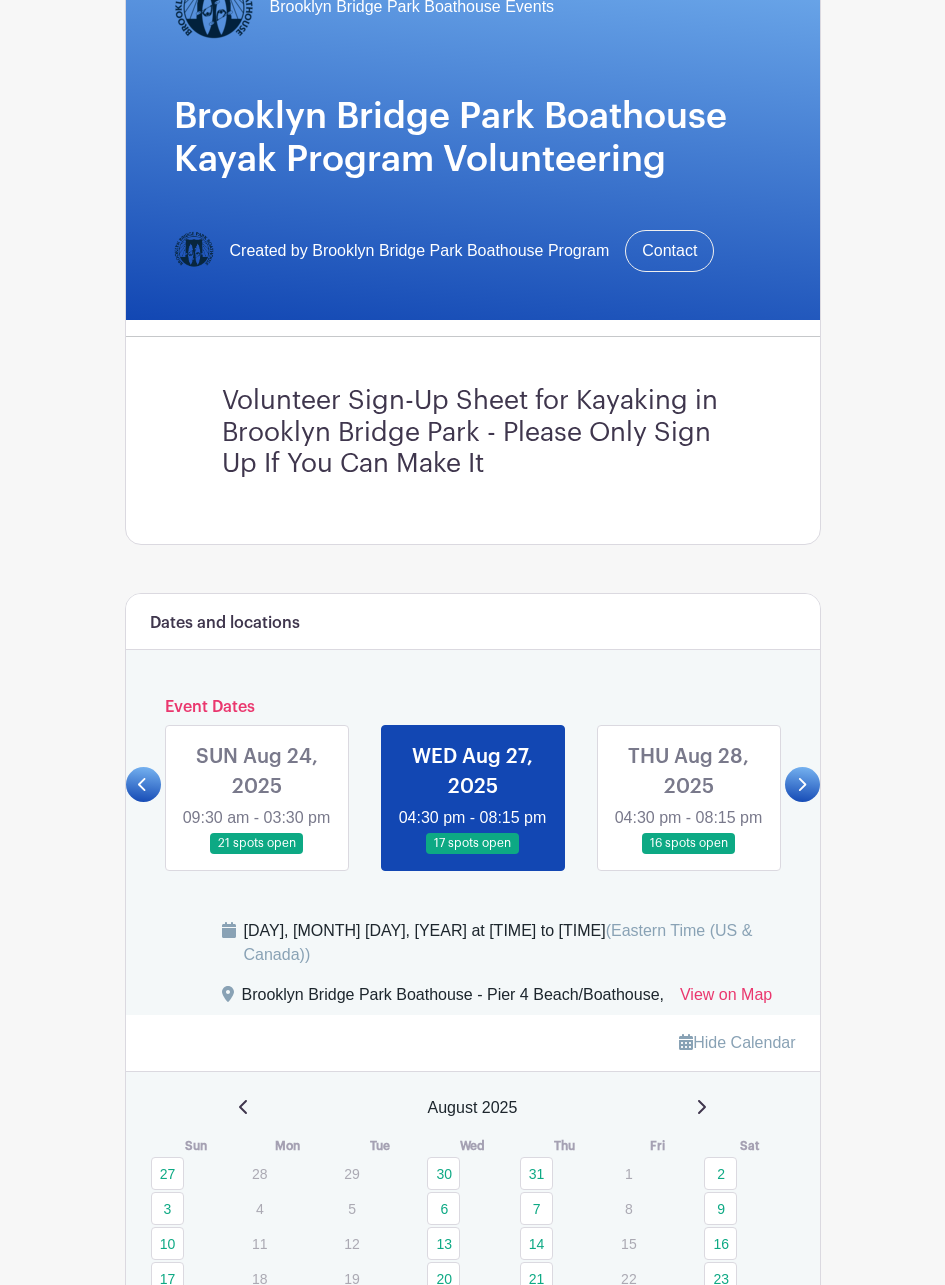 click at bounding box center [689, 854] 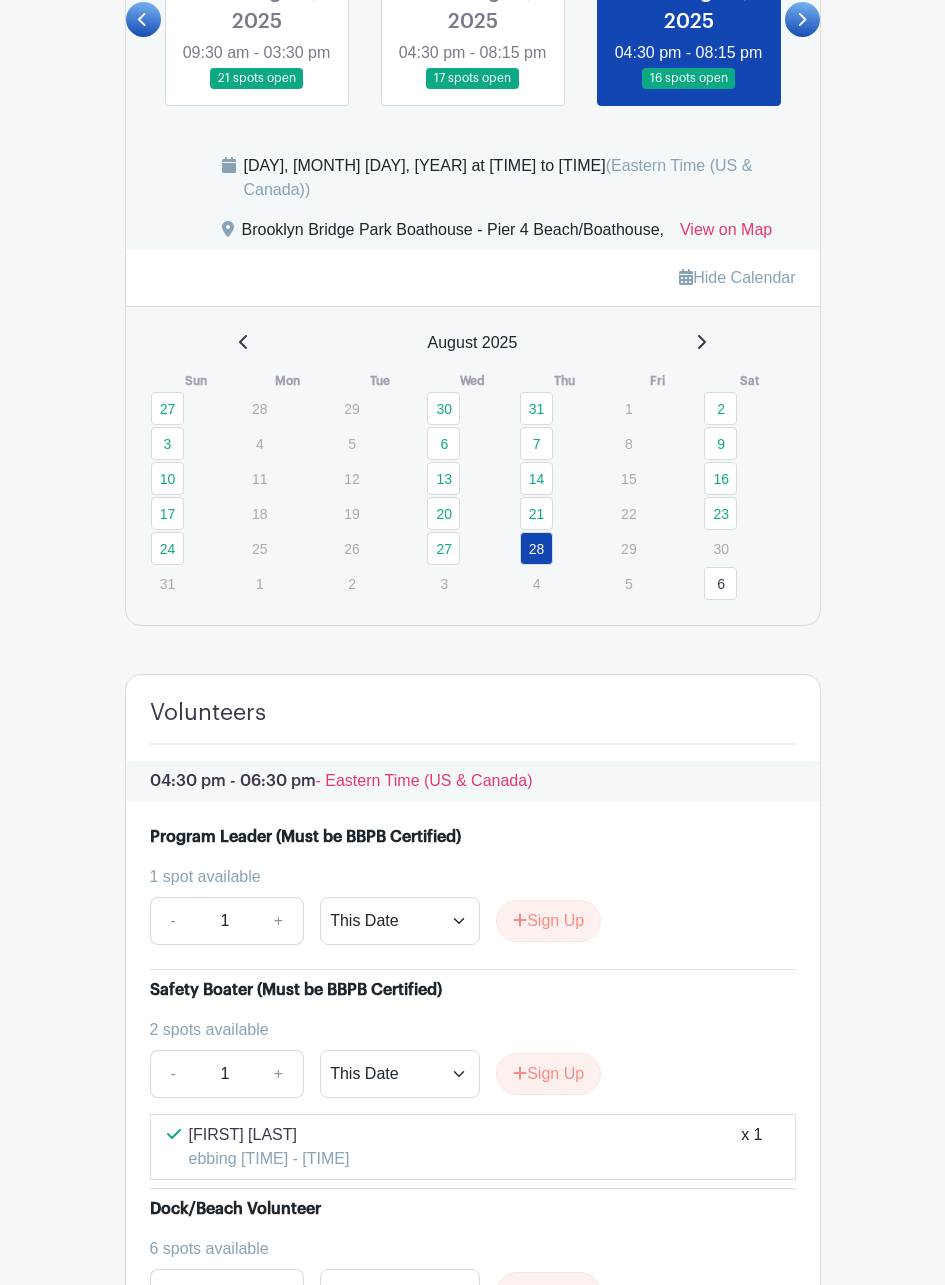 scroll, scrollTop: 1007, scrollLeft: 0, axis: vertical 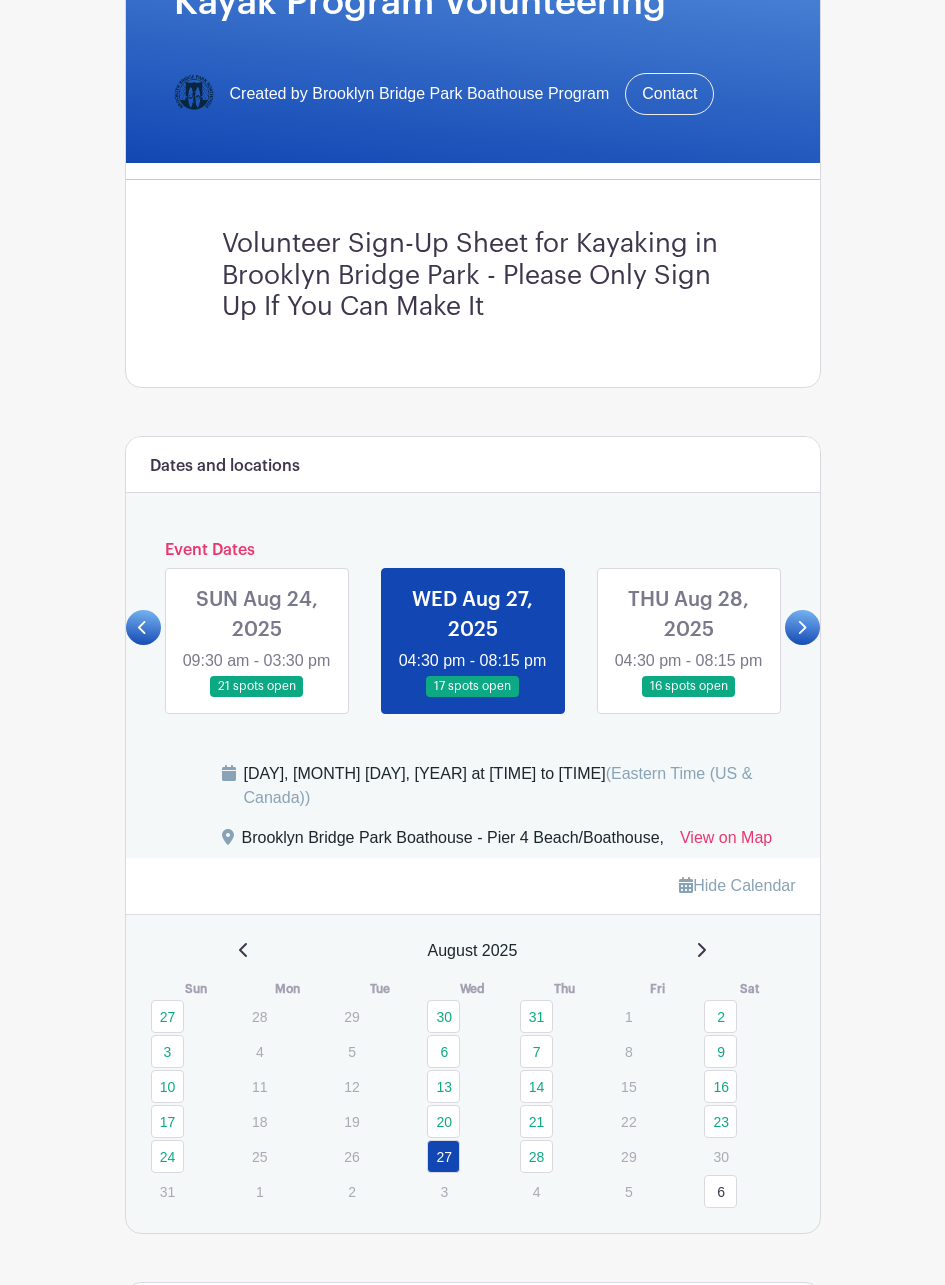 click 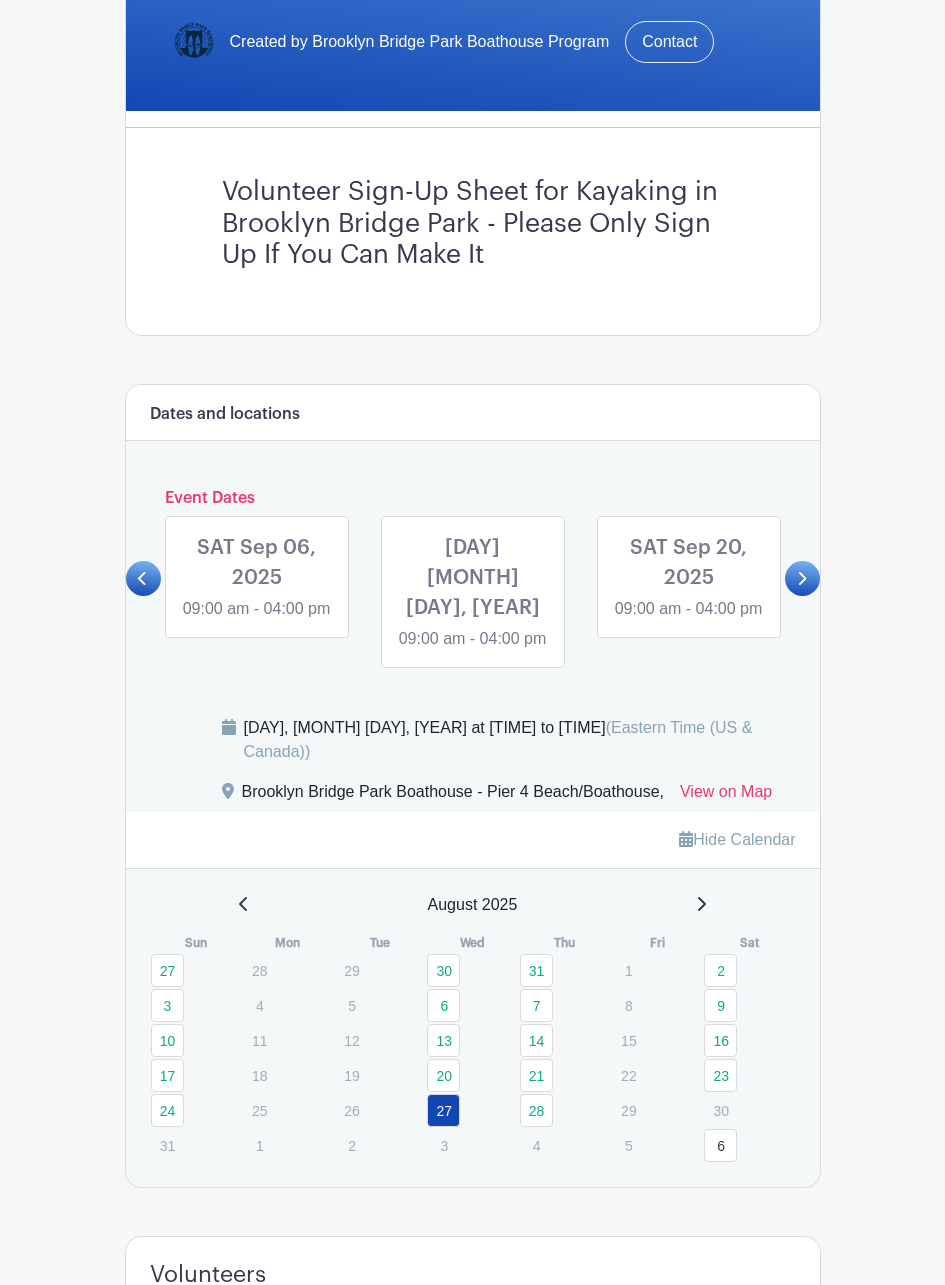 scroll, scrollTop: 470, scrollLeft: 0, axis: vertical 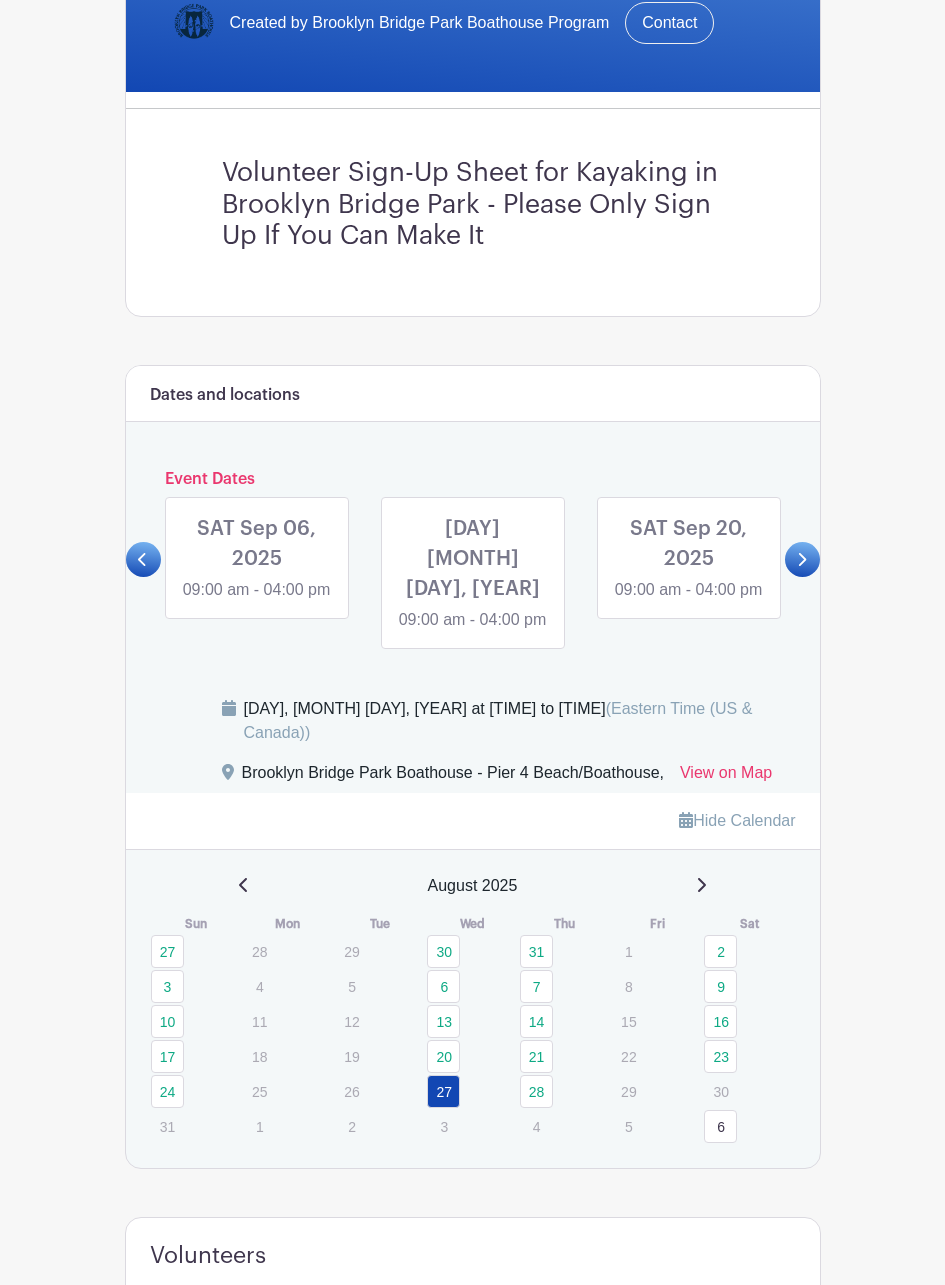 click 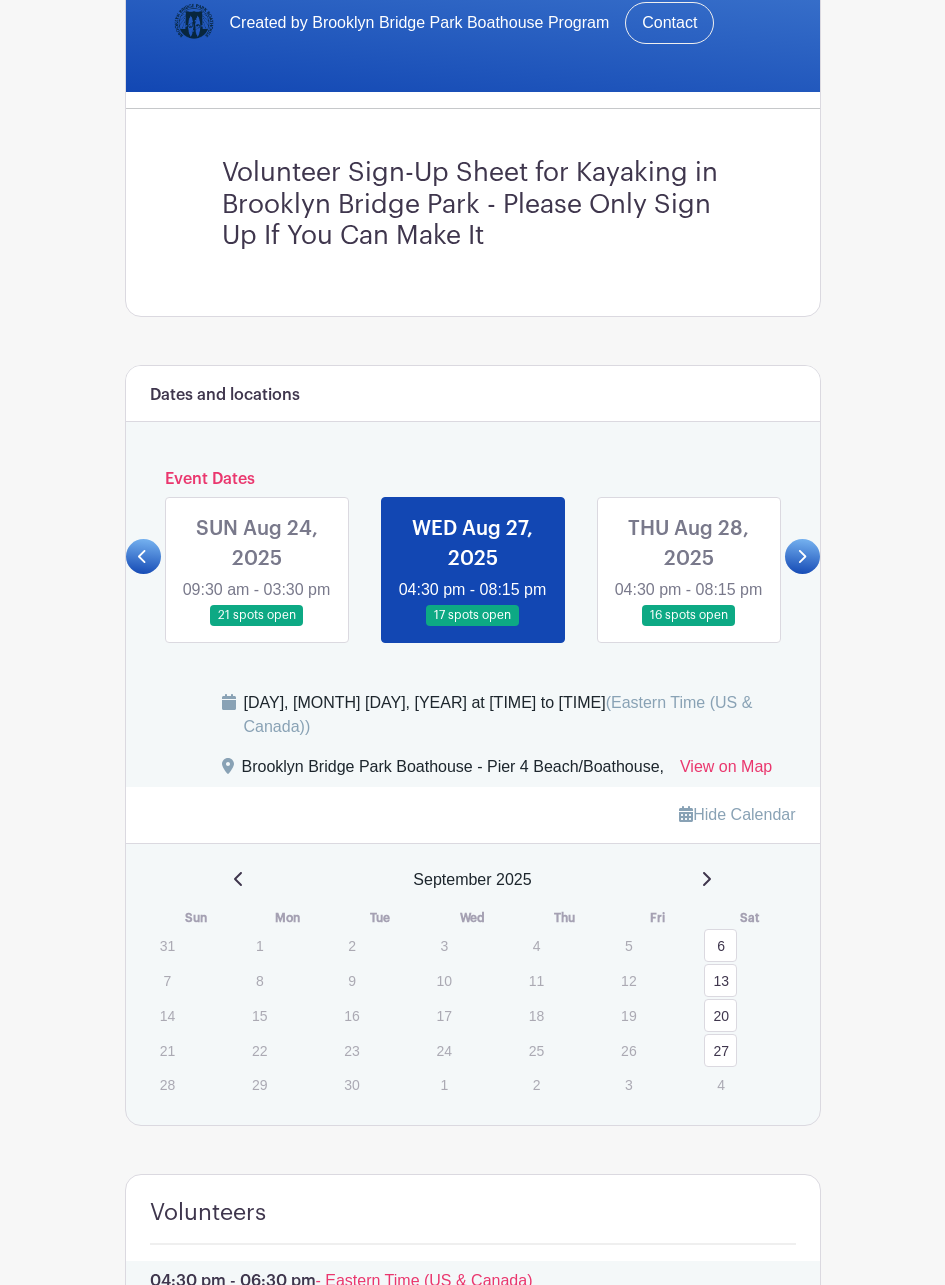click on "6" at bounding box center (720, 945) 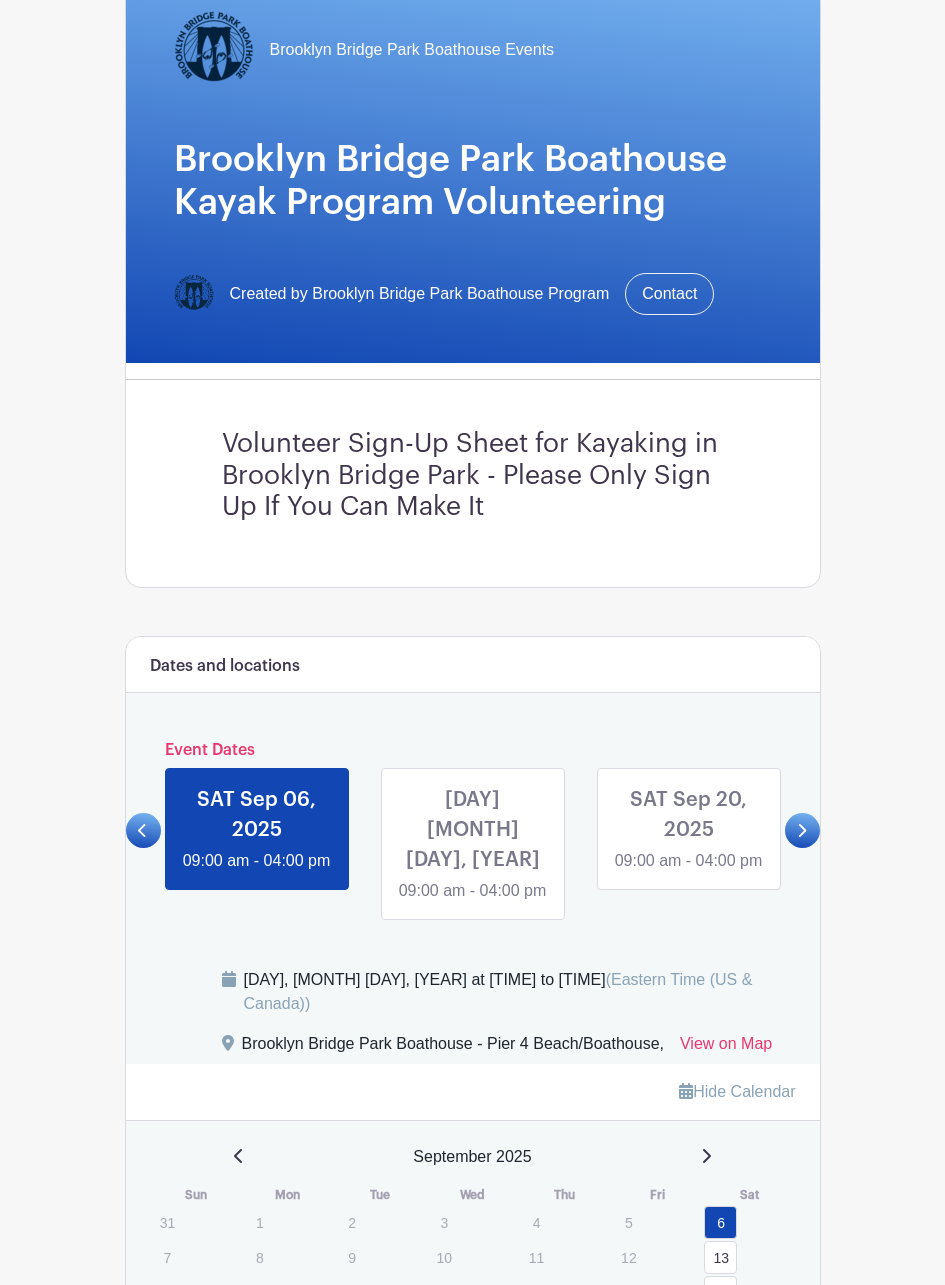 scroll, scrollTop: 413, scrollLeft: 0, axis: vertical 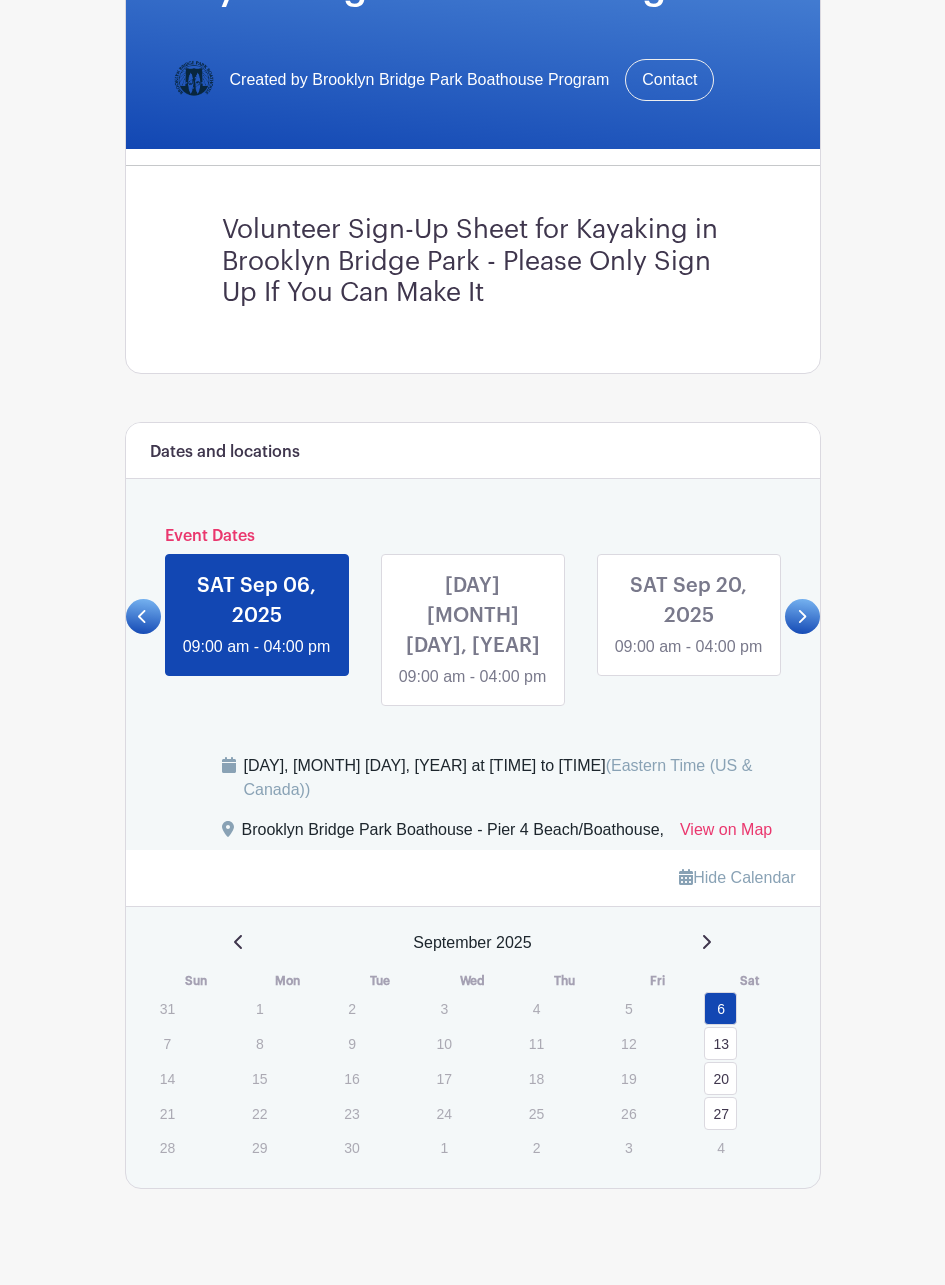 click at bounding box center [257, 659] 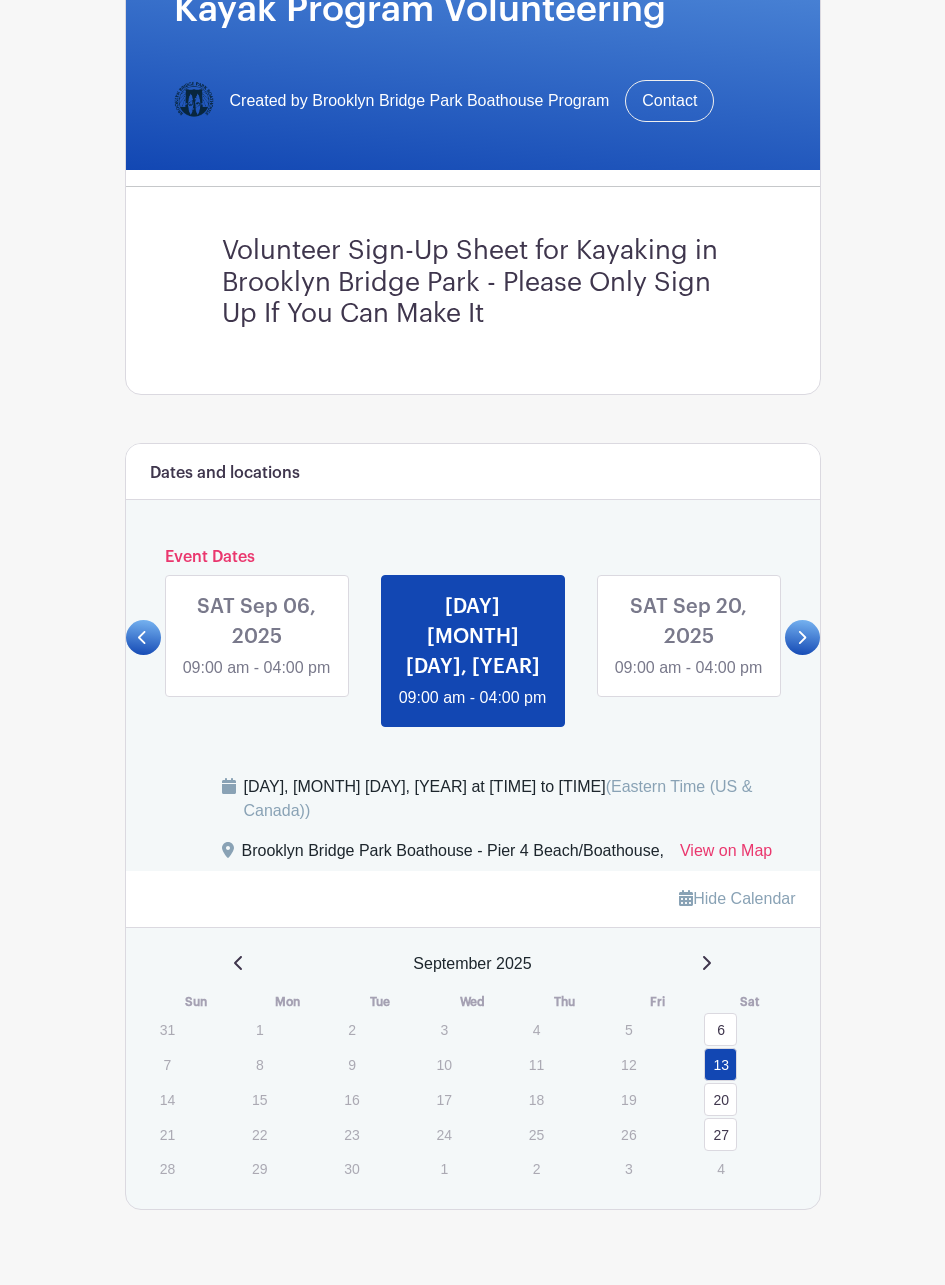 scroll, scrollTop: 413, scrollLeft: 0, axis: vertical 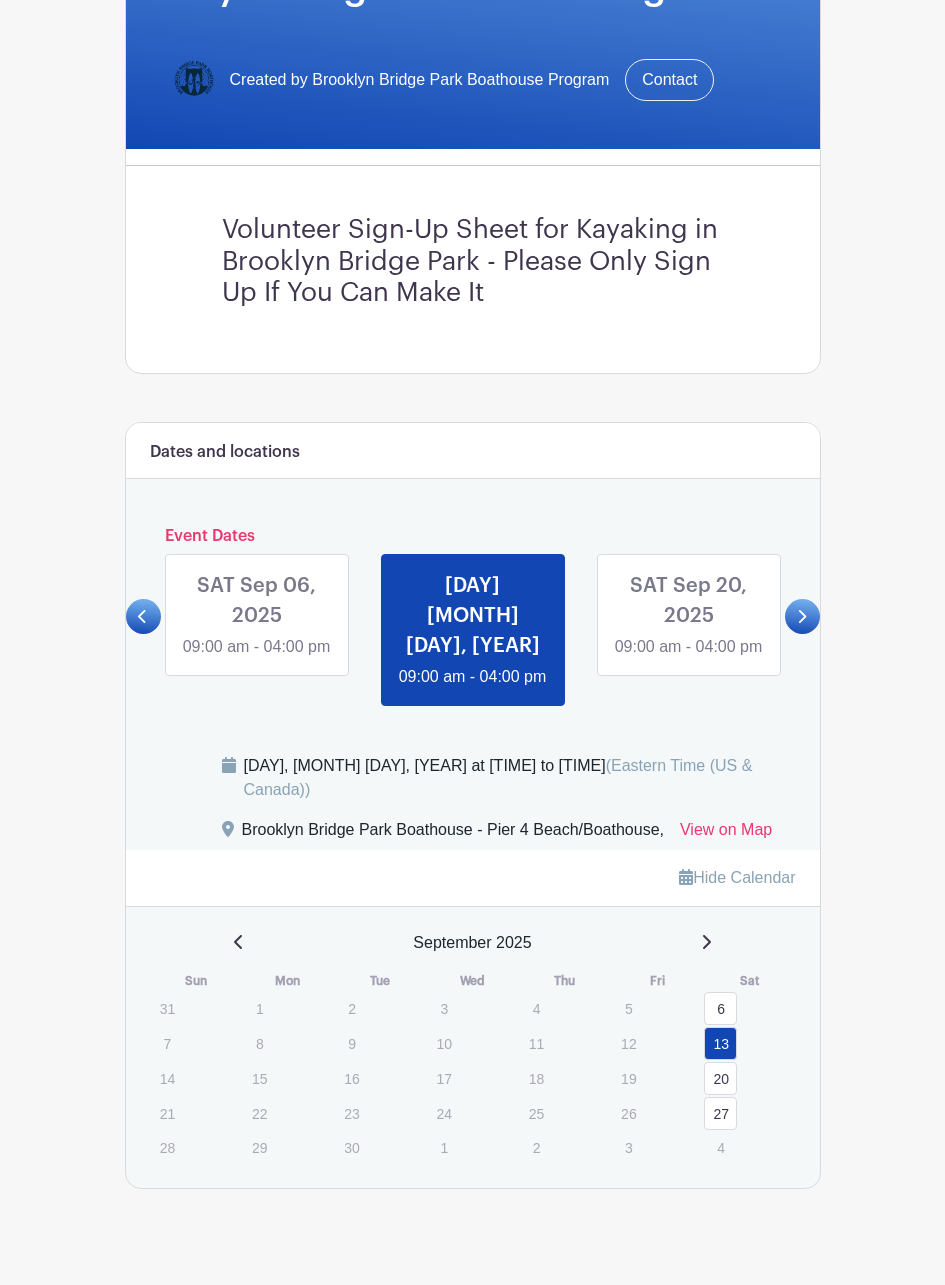 click on "20" at bounding box center [720, 1078] 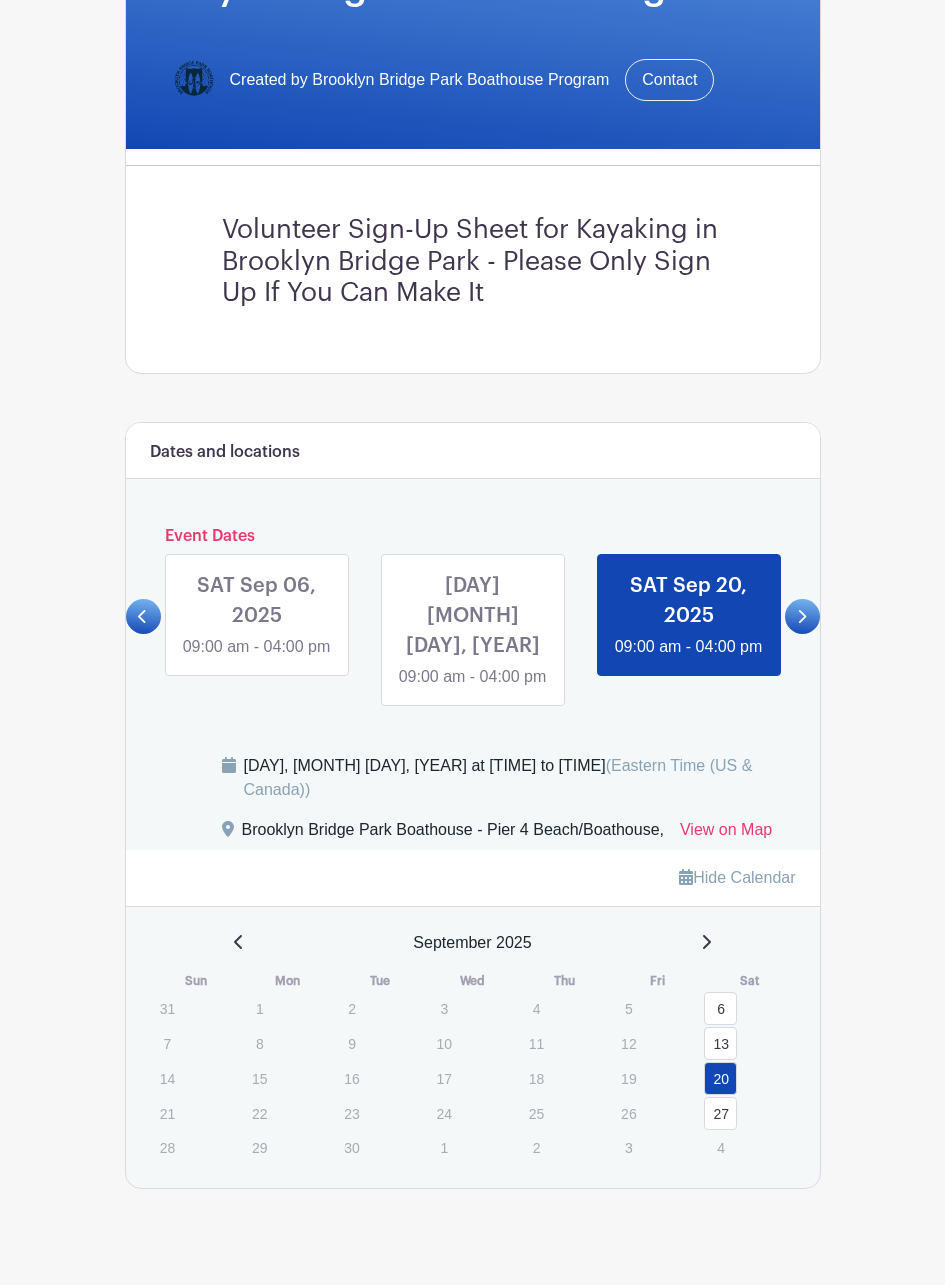 click on "27" at bounding box center [720, 1113] 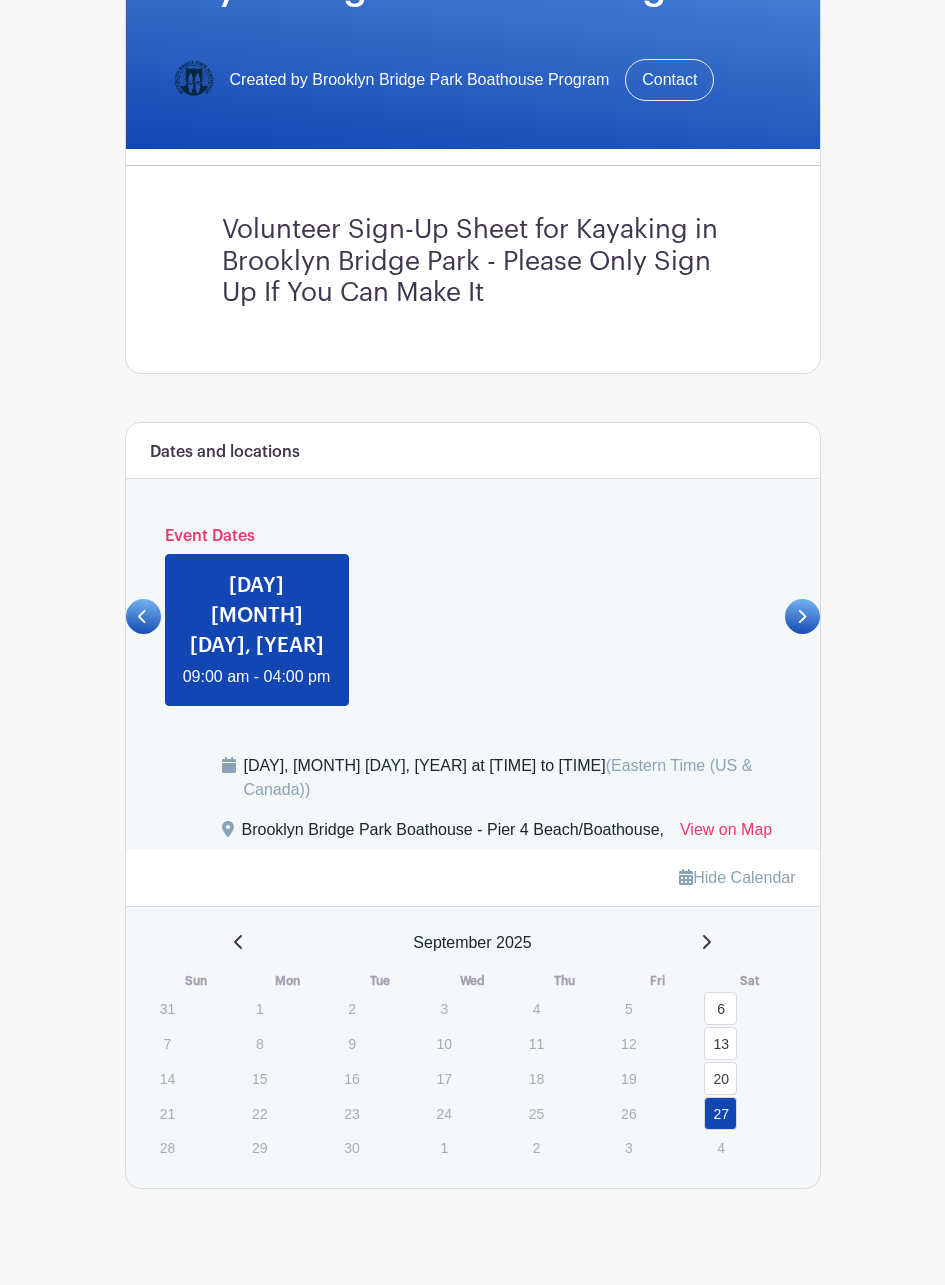 click on "6" at bounding box center (720, 1008) 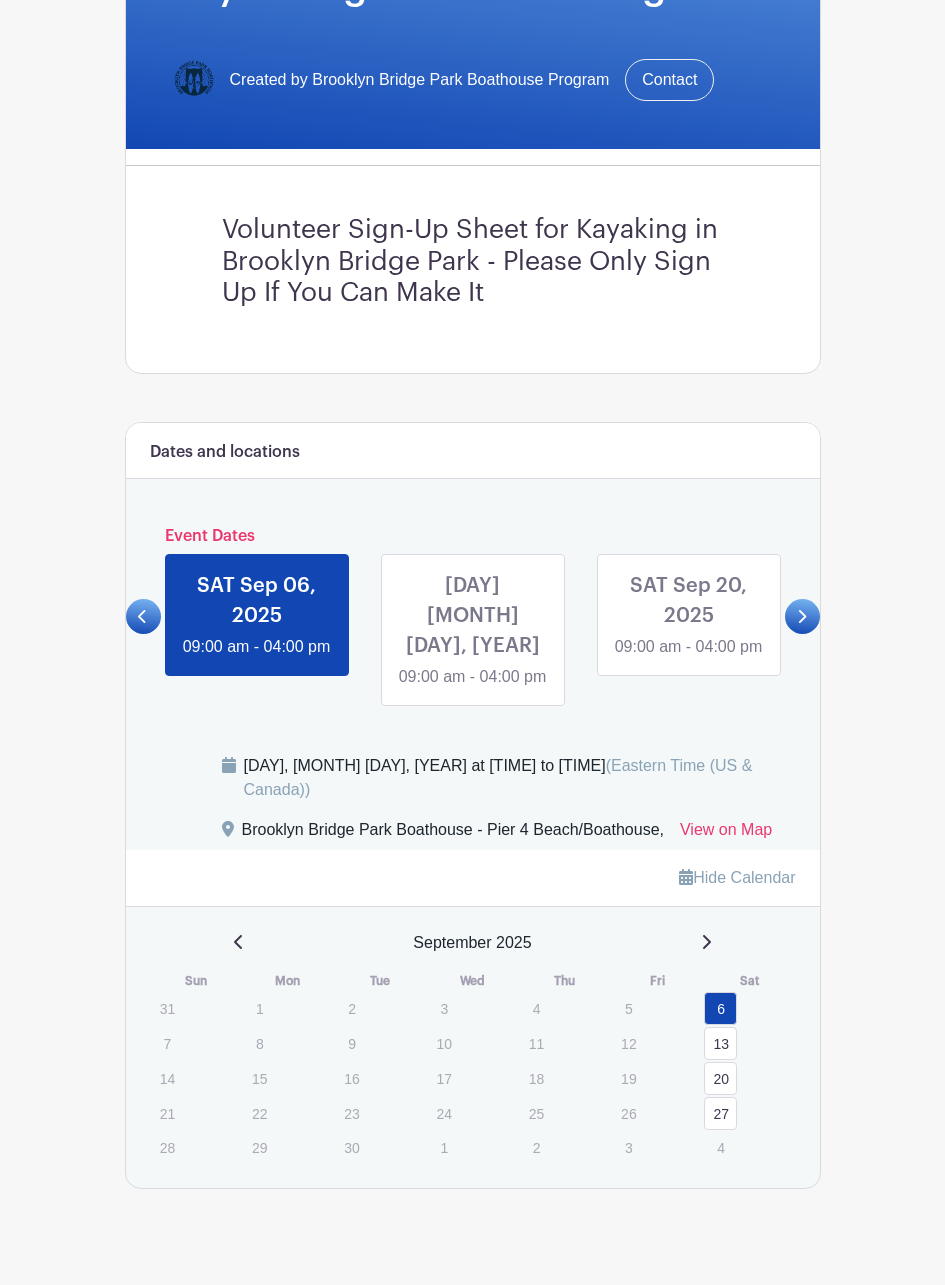 click 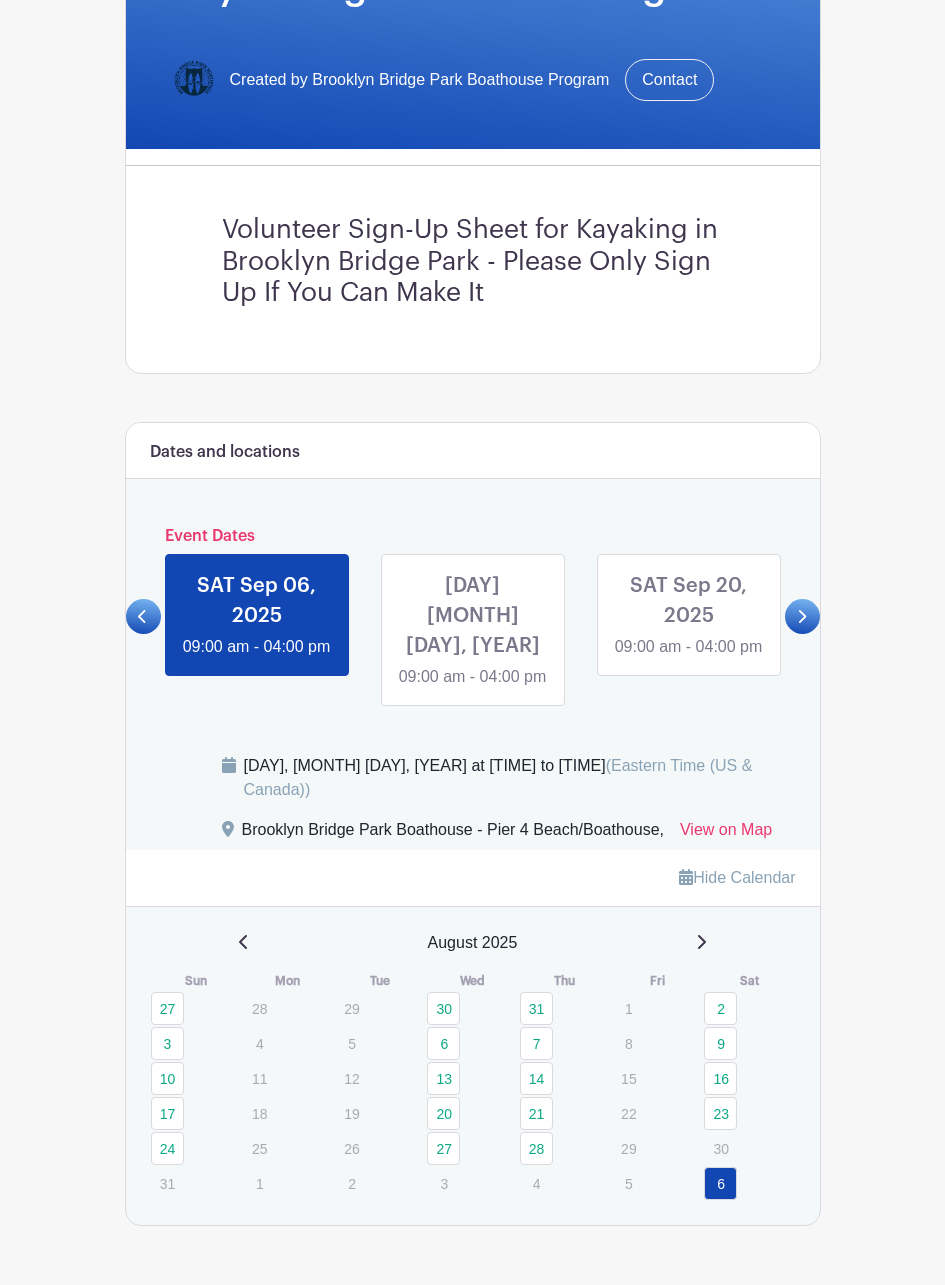 click on "23" at bounding box center (720, 1113) 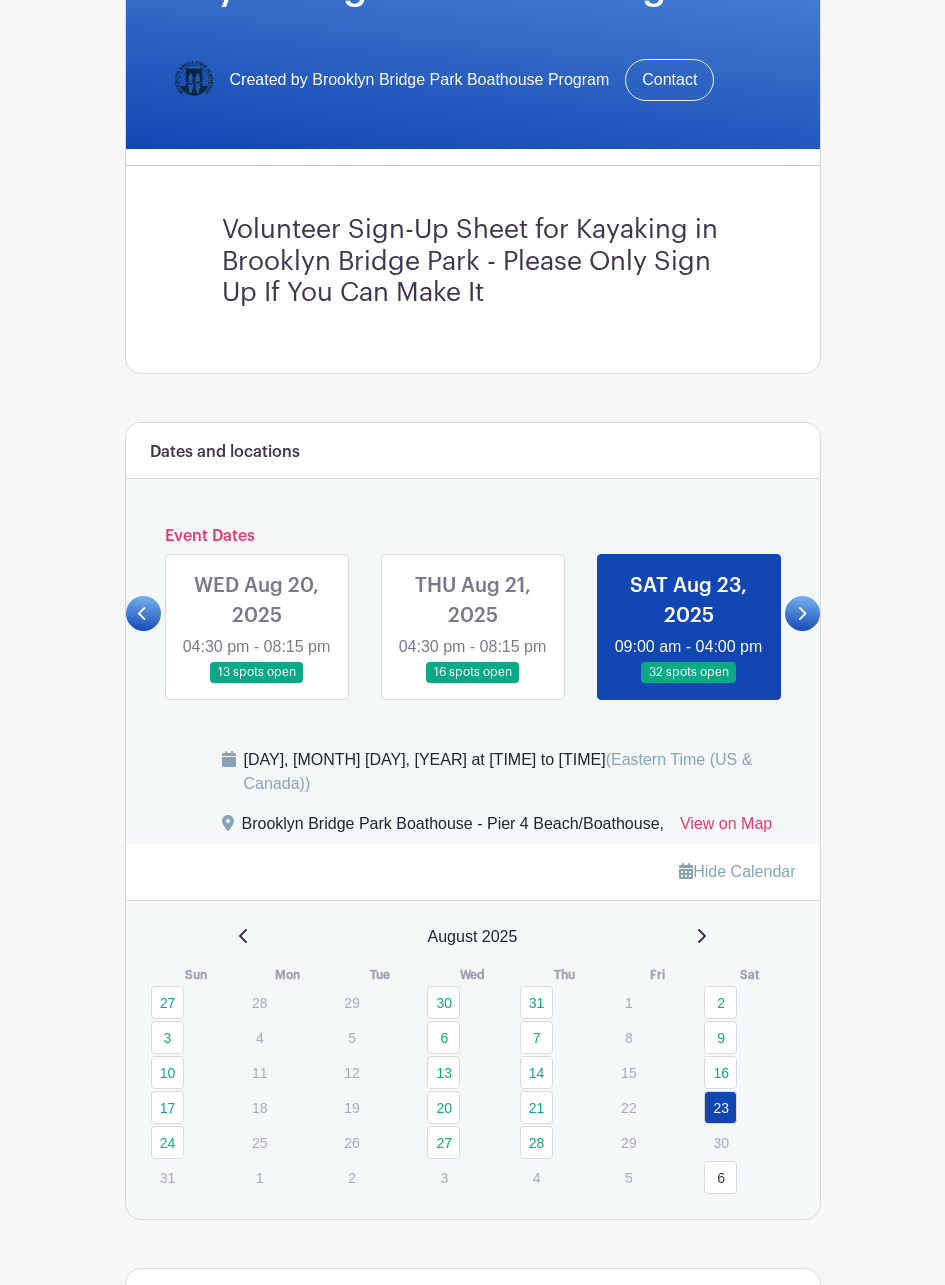 click on "6" at bounding box center [720, 1177] 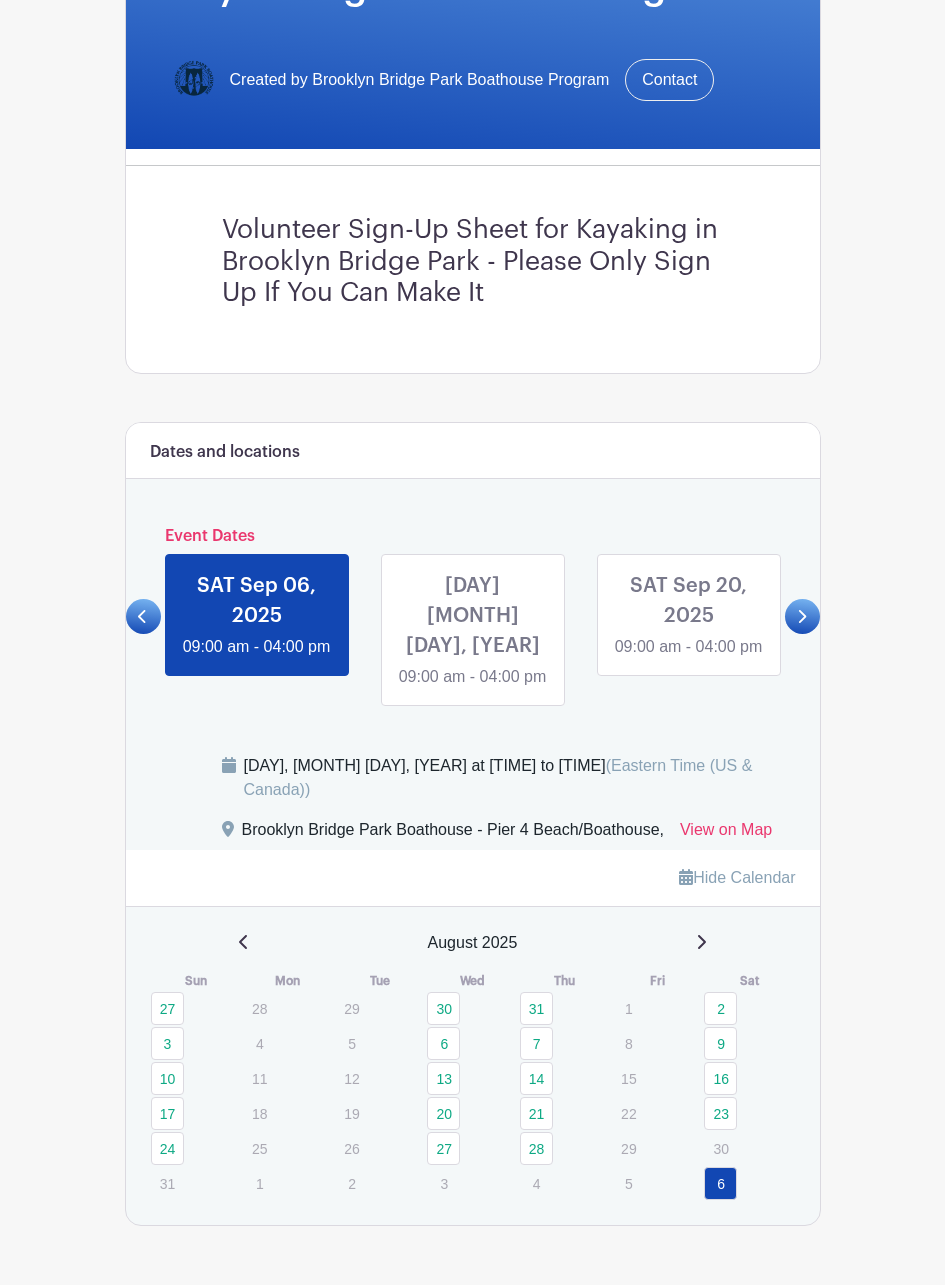 scroll, scrollTop: 450, scrollLeft: 0, axis: vertical 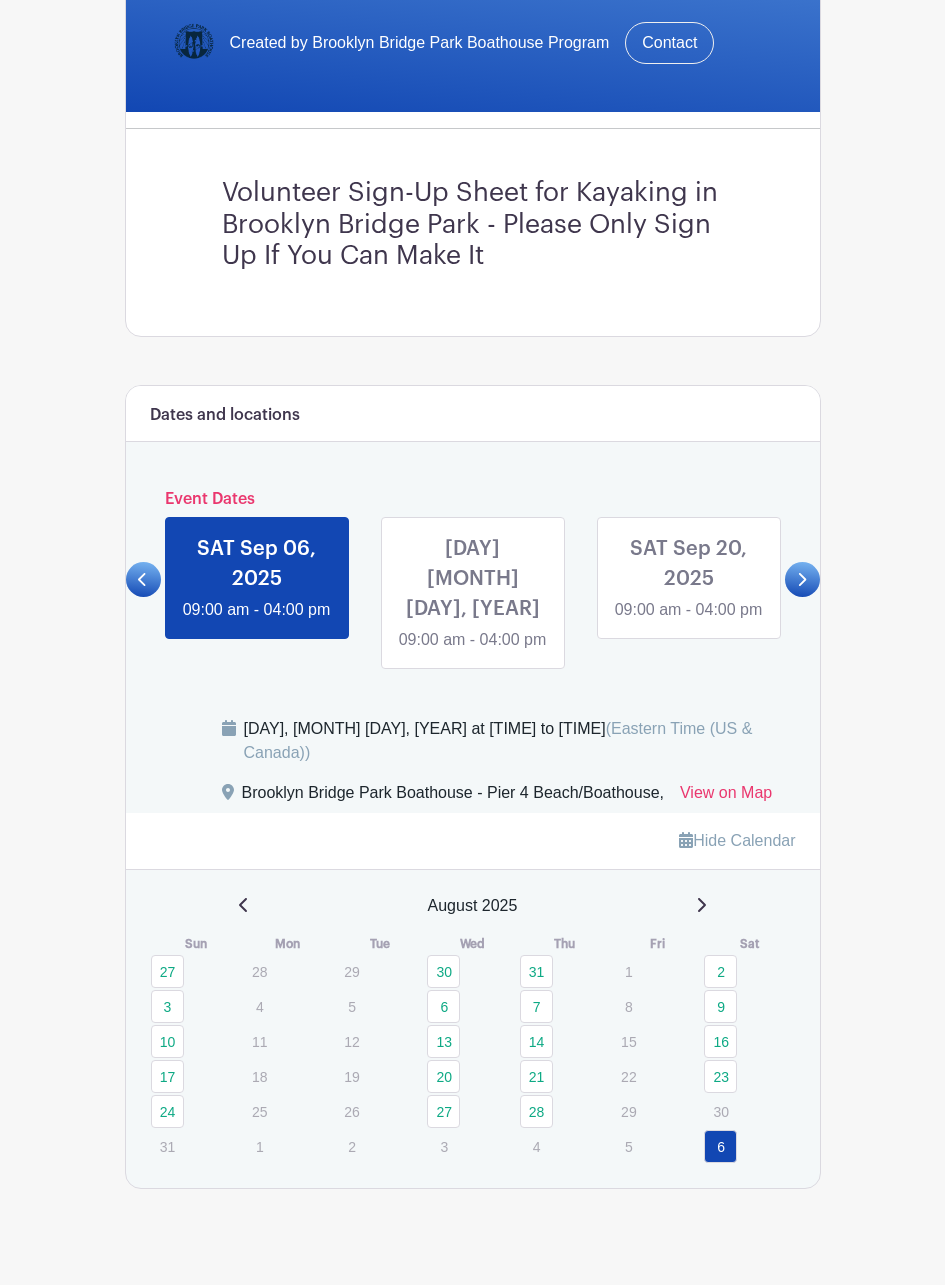 click on "23" at bounding box center [720, 1076] 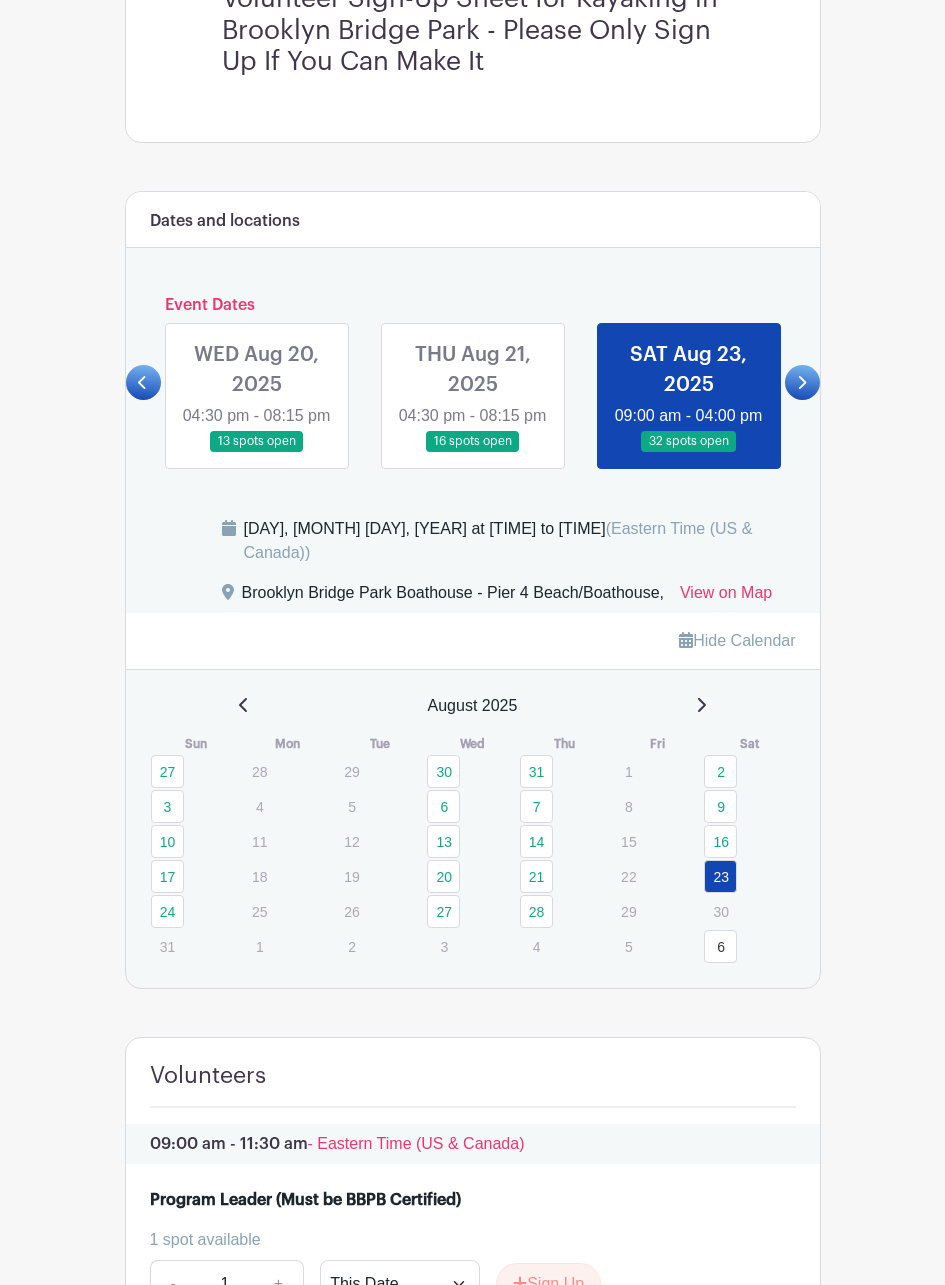 scroll, scrollTop: 648, scrollLeft: 0, axis: vertical 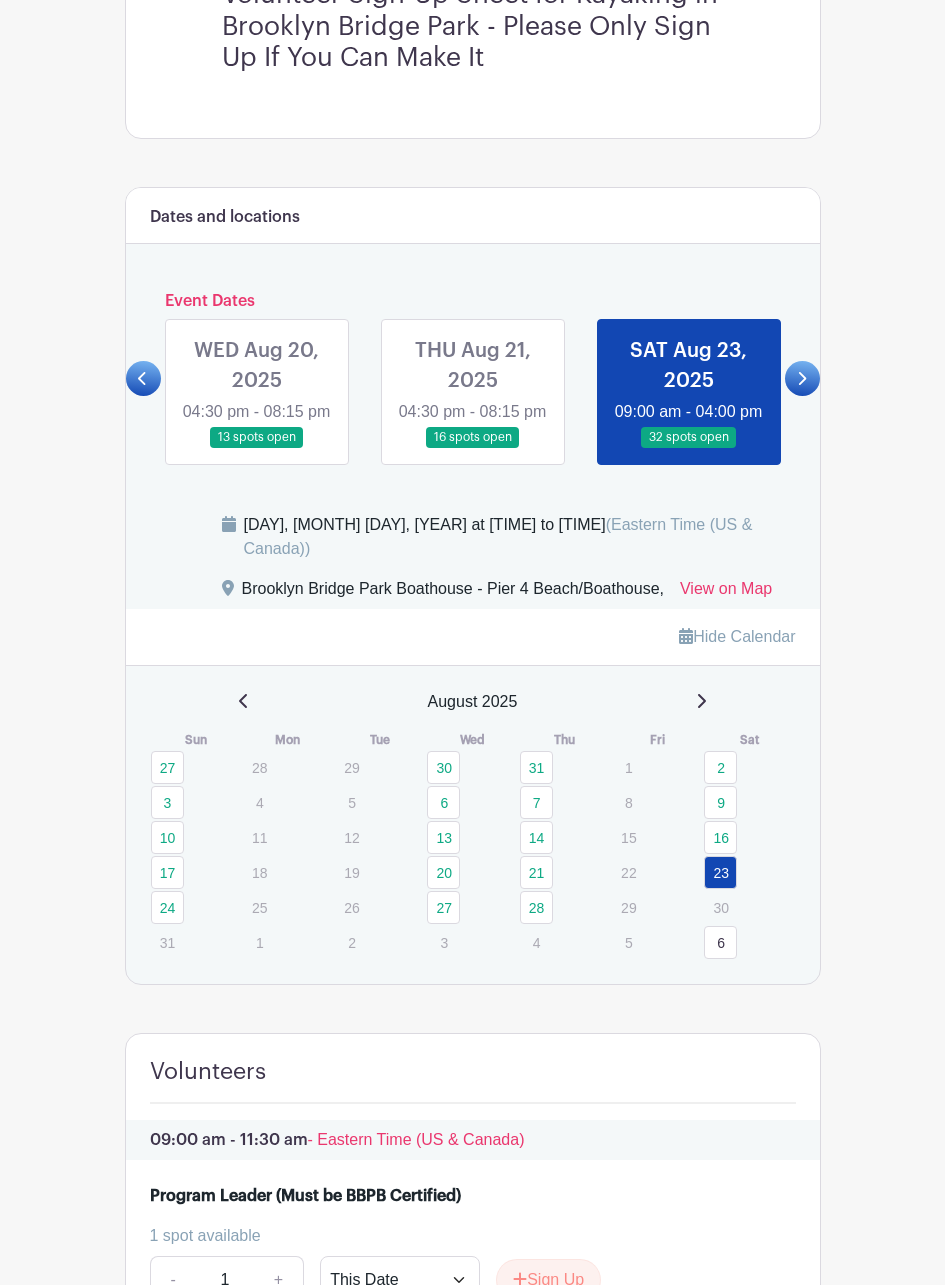 click on "6" at bounding box center [720, 942] 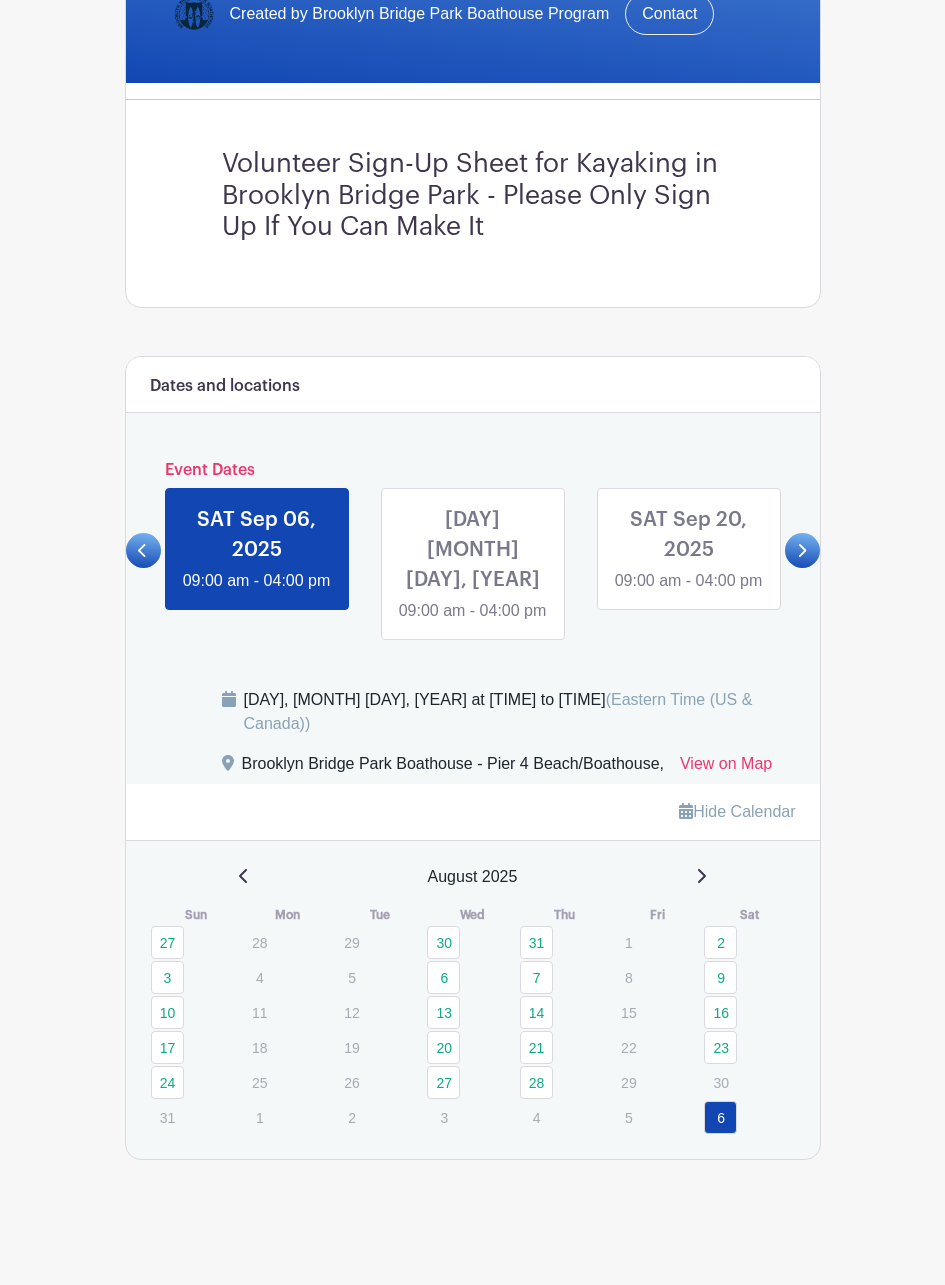 scroll, scrollTop: 450, scrollLeft: 0, axis: vertical 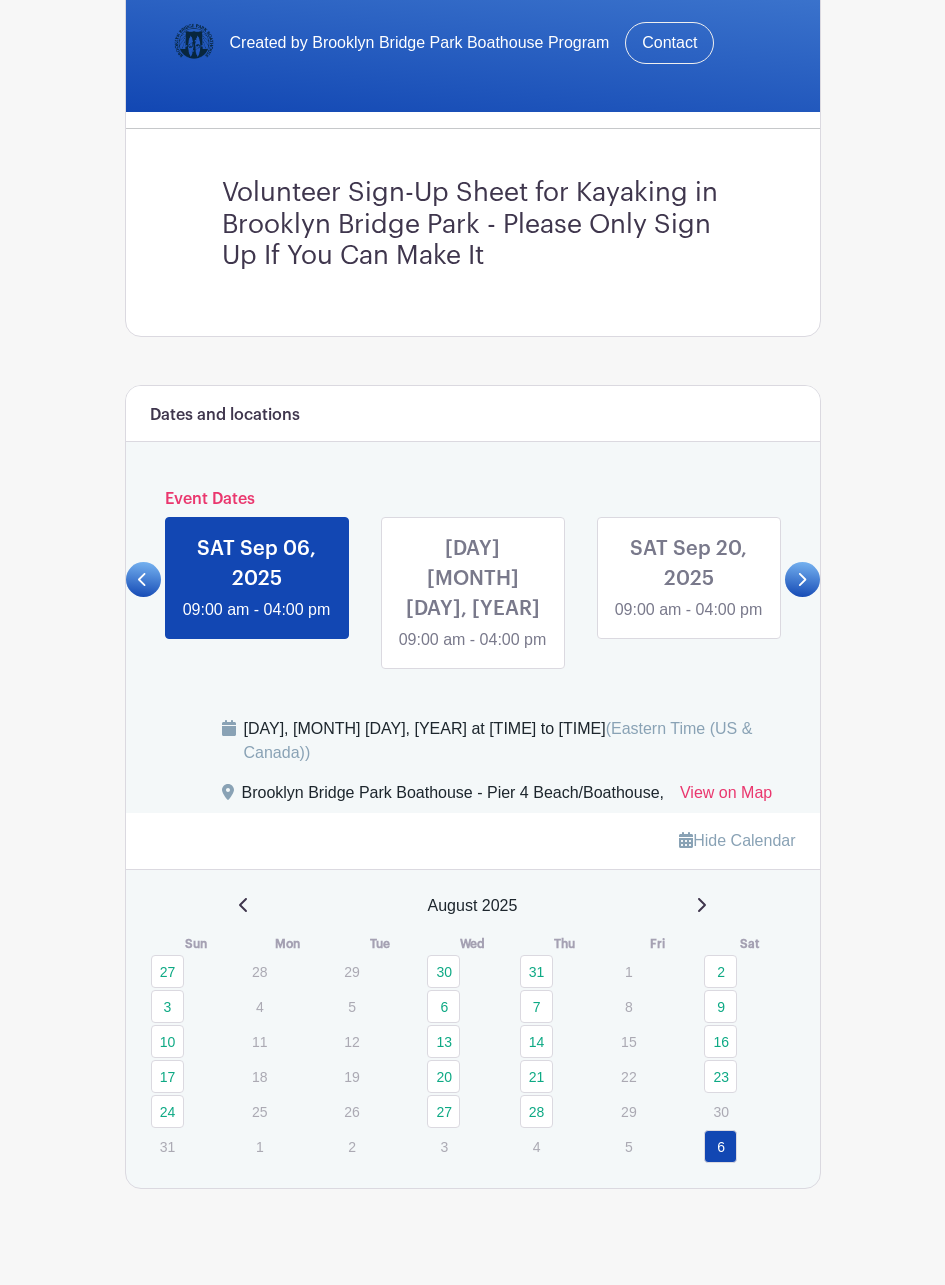 click 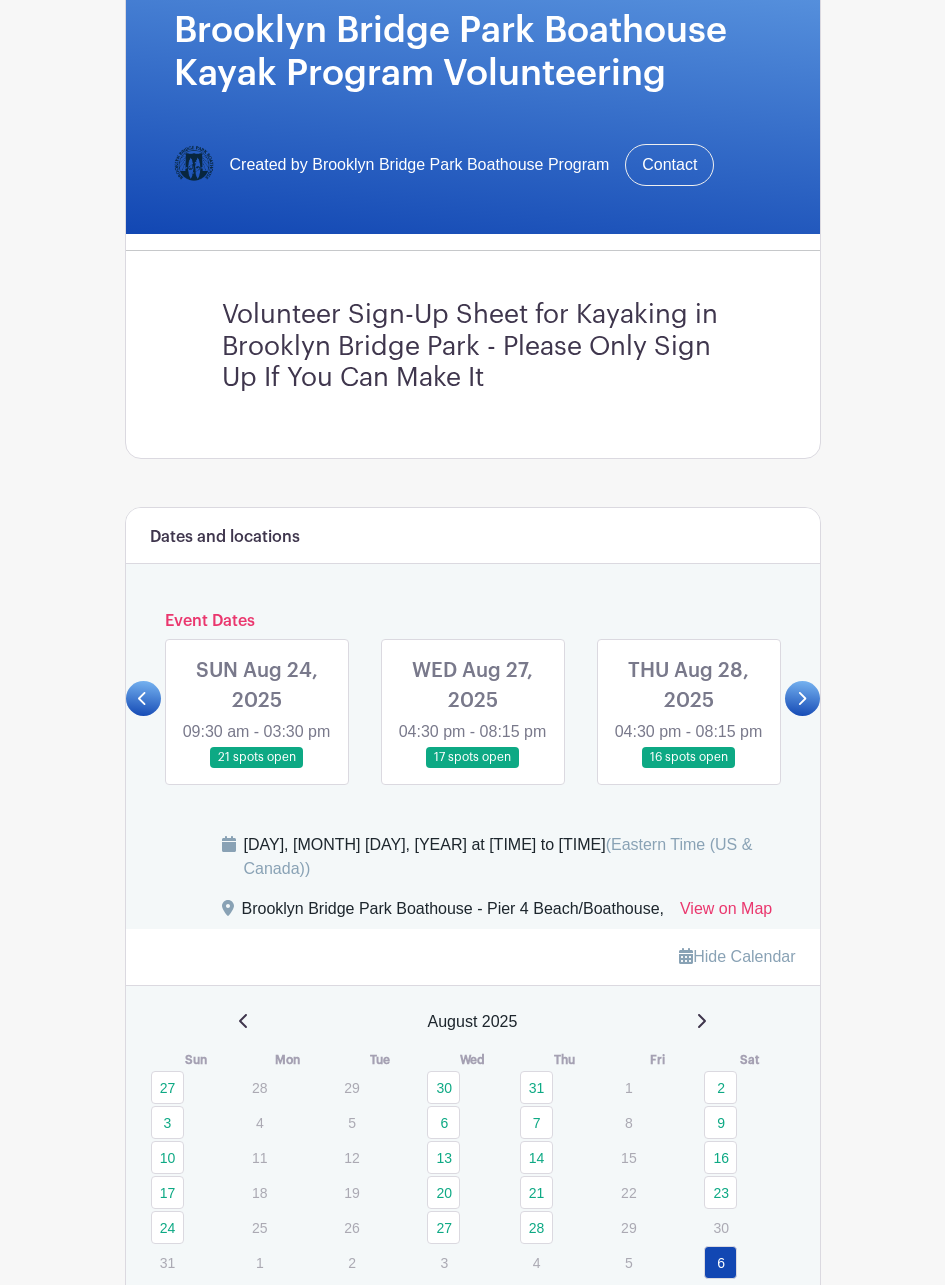 scroll, scrollTop: 0, scrollLeft: 0, axis: both 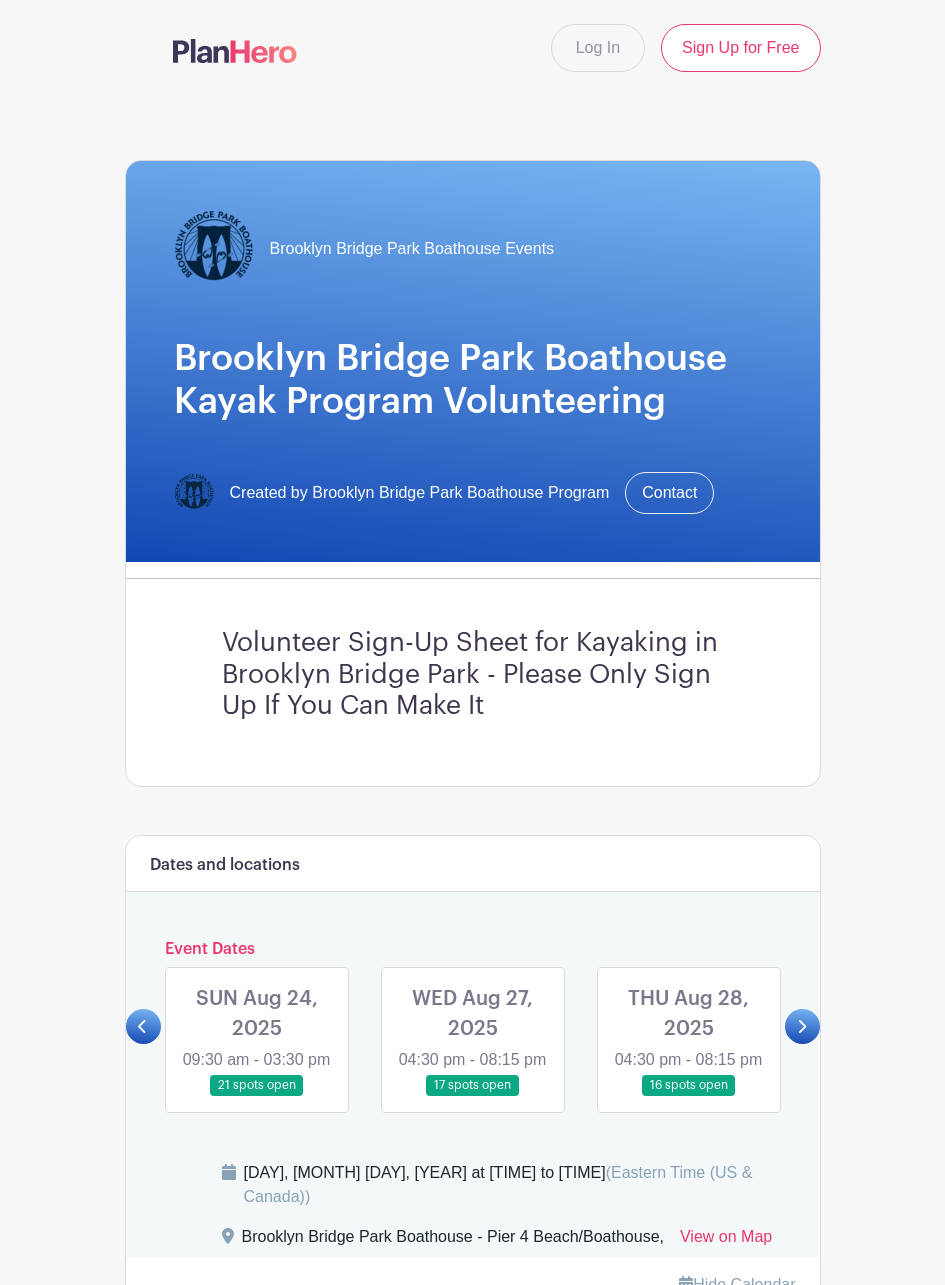 click on "Log In
Sign Up for Free" at bounding box center [472, 48] 